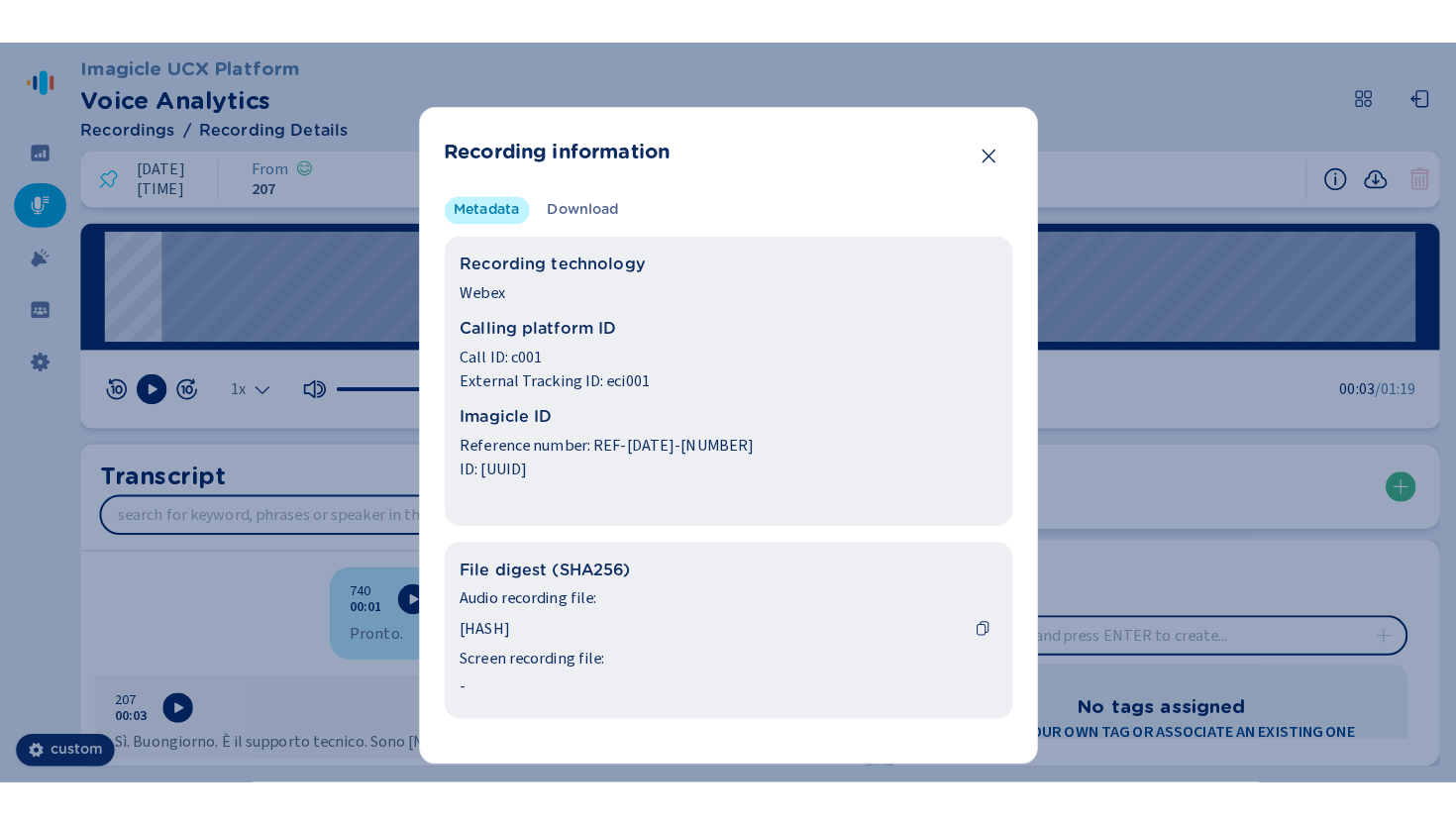 scroll, scrollTop: 0, scrollLeft: 0, axis: both 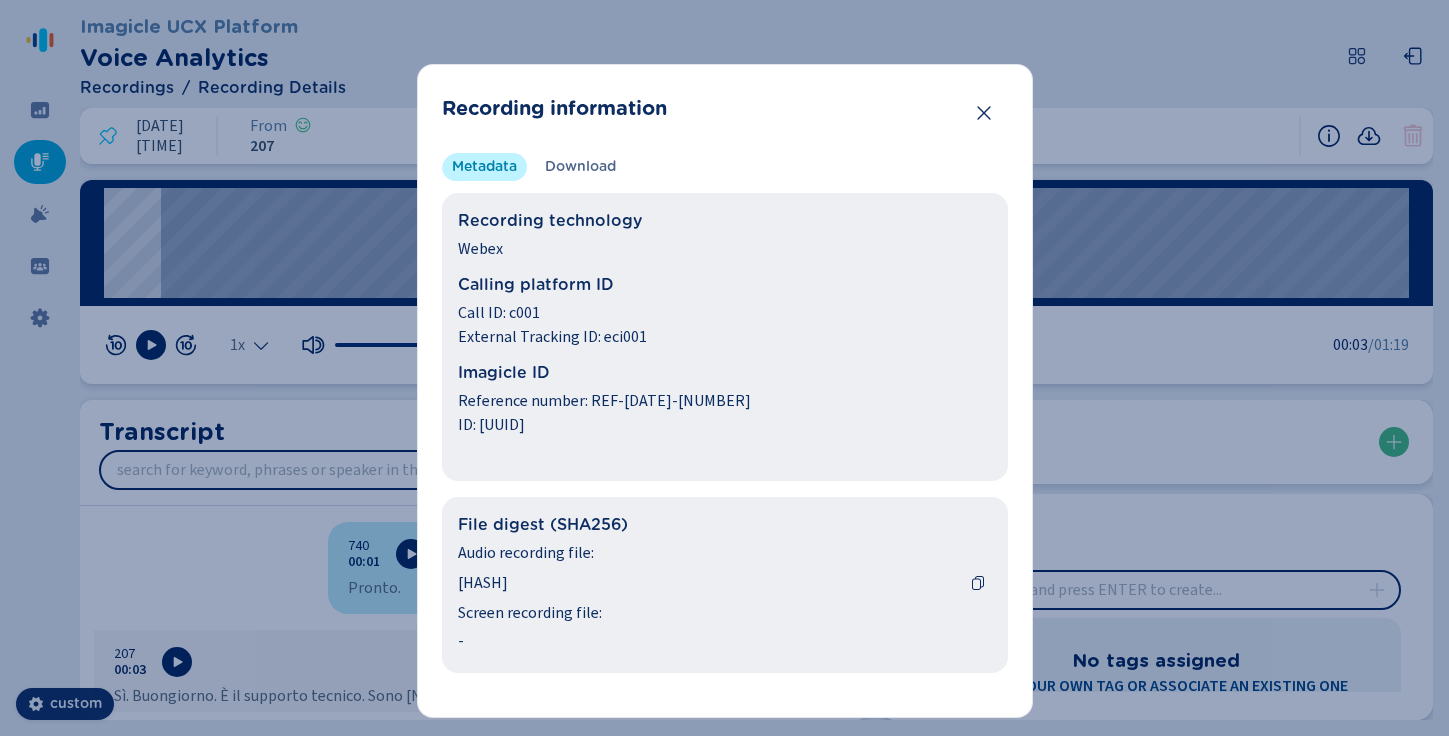 type 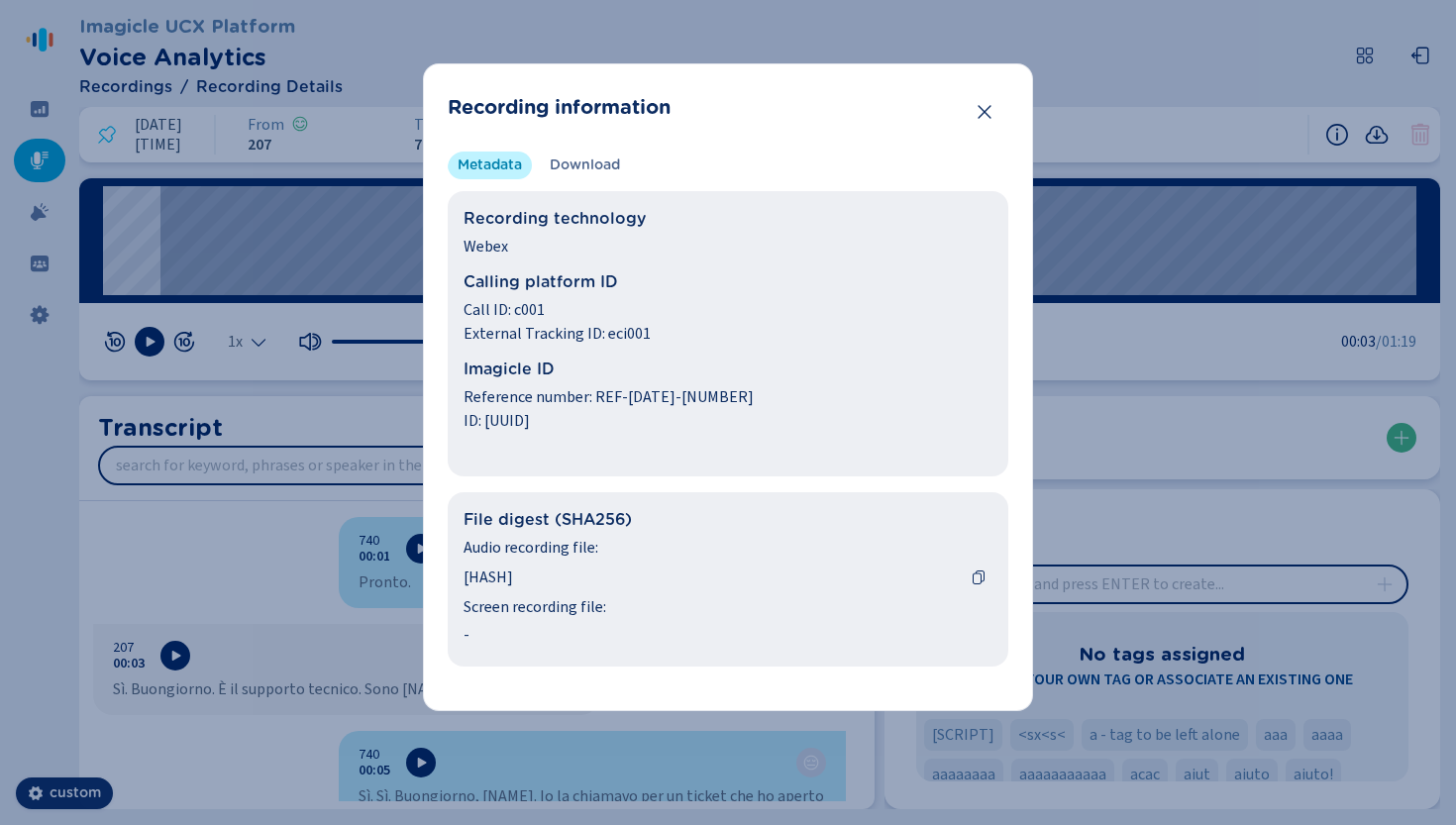 click on "Recording information Metadata Download Recording technology Webex Calling platform ID Call ID: c001 External Tracking ID: eci001 Imagicle ID Reference number: REF-2025-0005 ID: 123e4567-e89b-12d3-a456-426614174000 File digest (SHA256) Audio recording file: 43e045bc1a78204bcb8001d95e04a3988723119001d1f5fa3cf189e03715ee9f Screen recording file: - Audio recording file 311.61 KB Transcription file 1.62 KB" at bounding box center [728, 387] 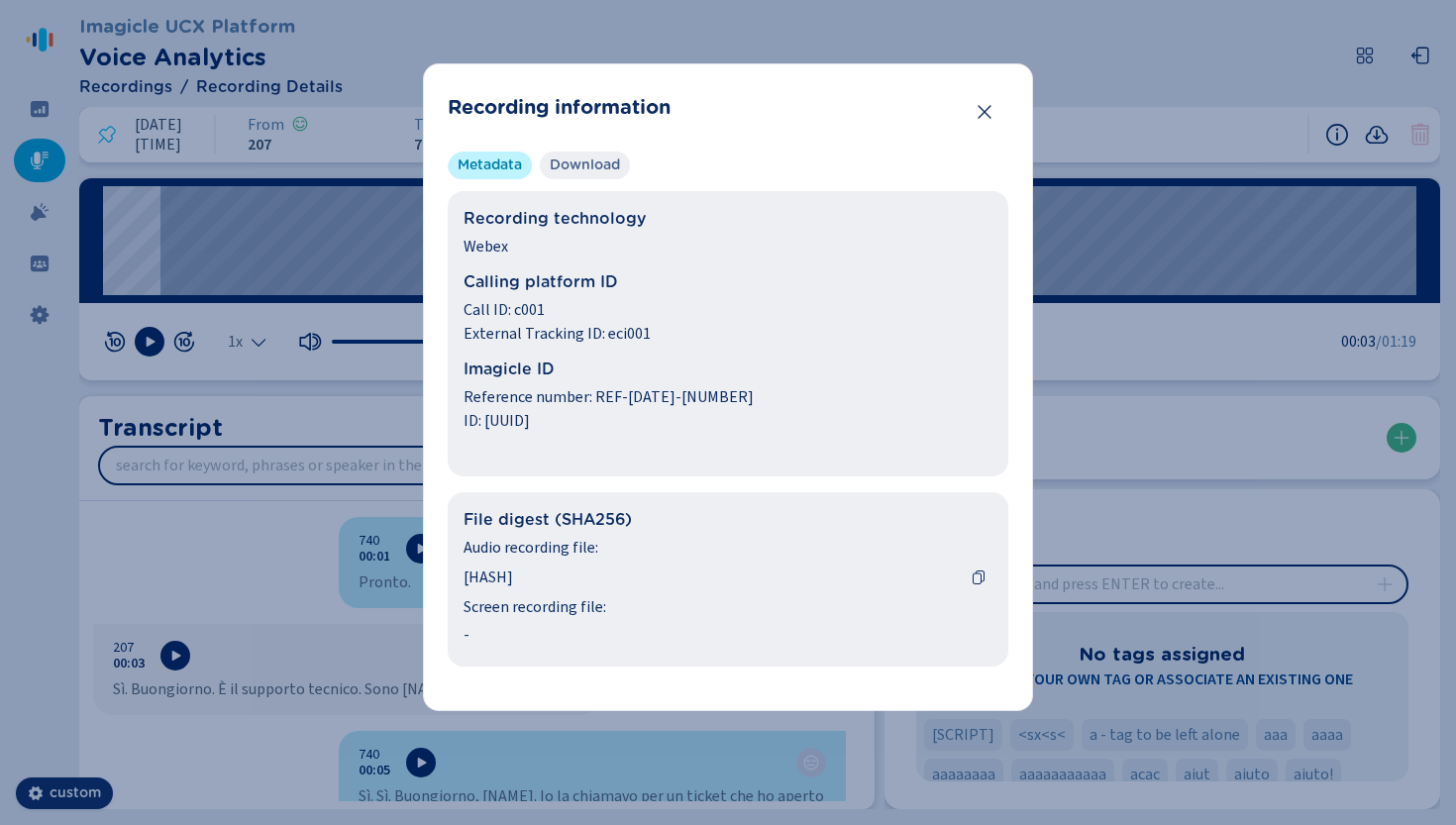 click on "Download" at bounding box center [584, 165] 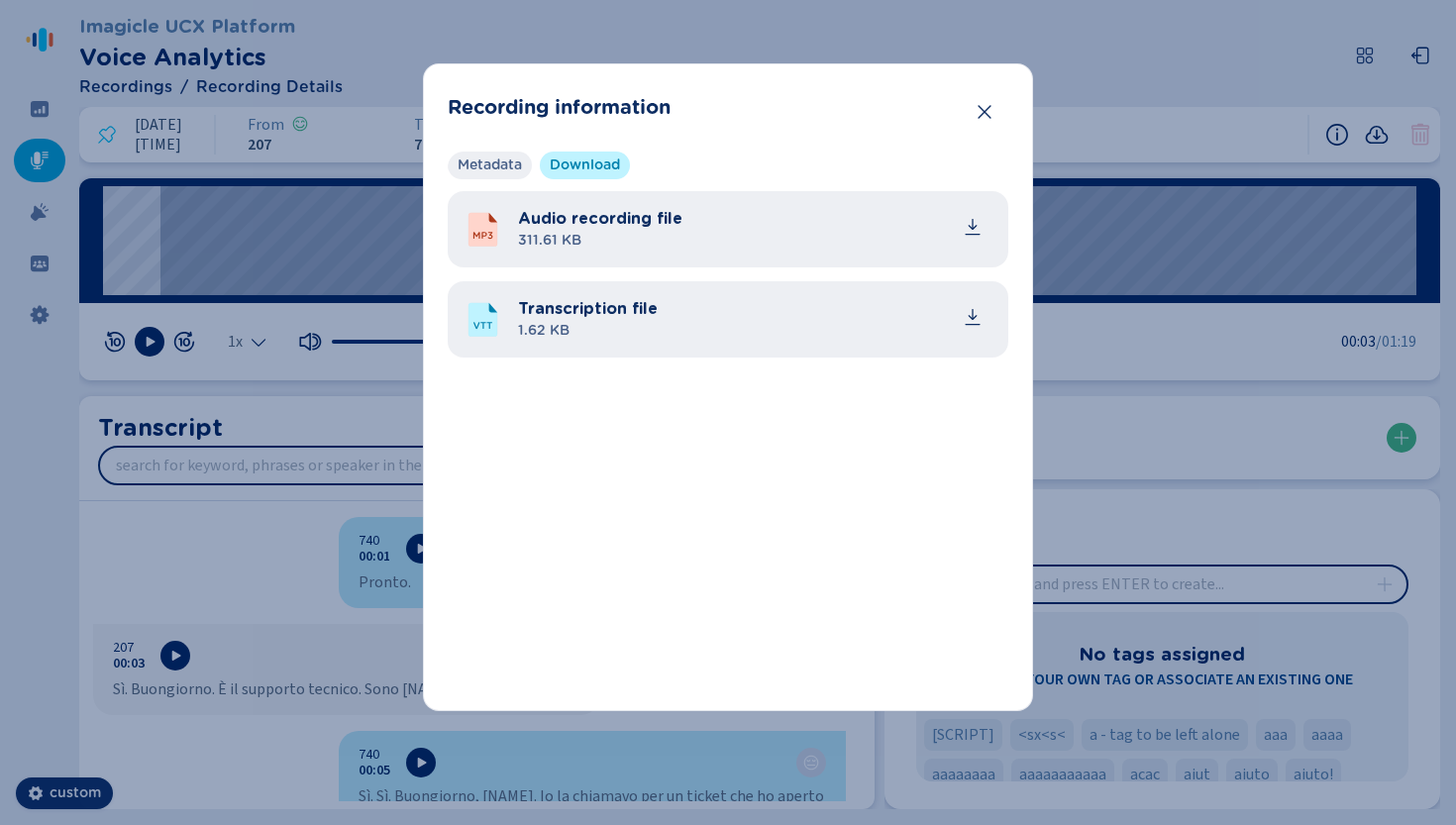 click on "Metadata" at bounding box center (489, 165) 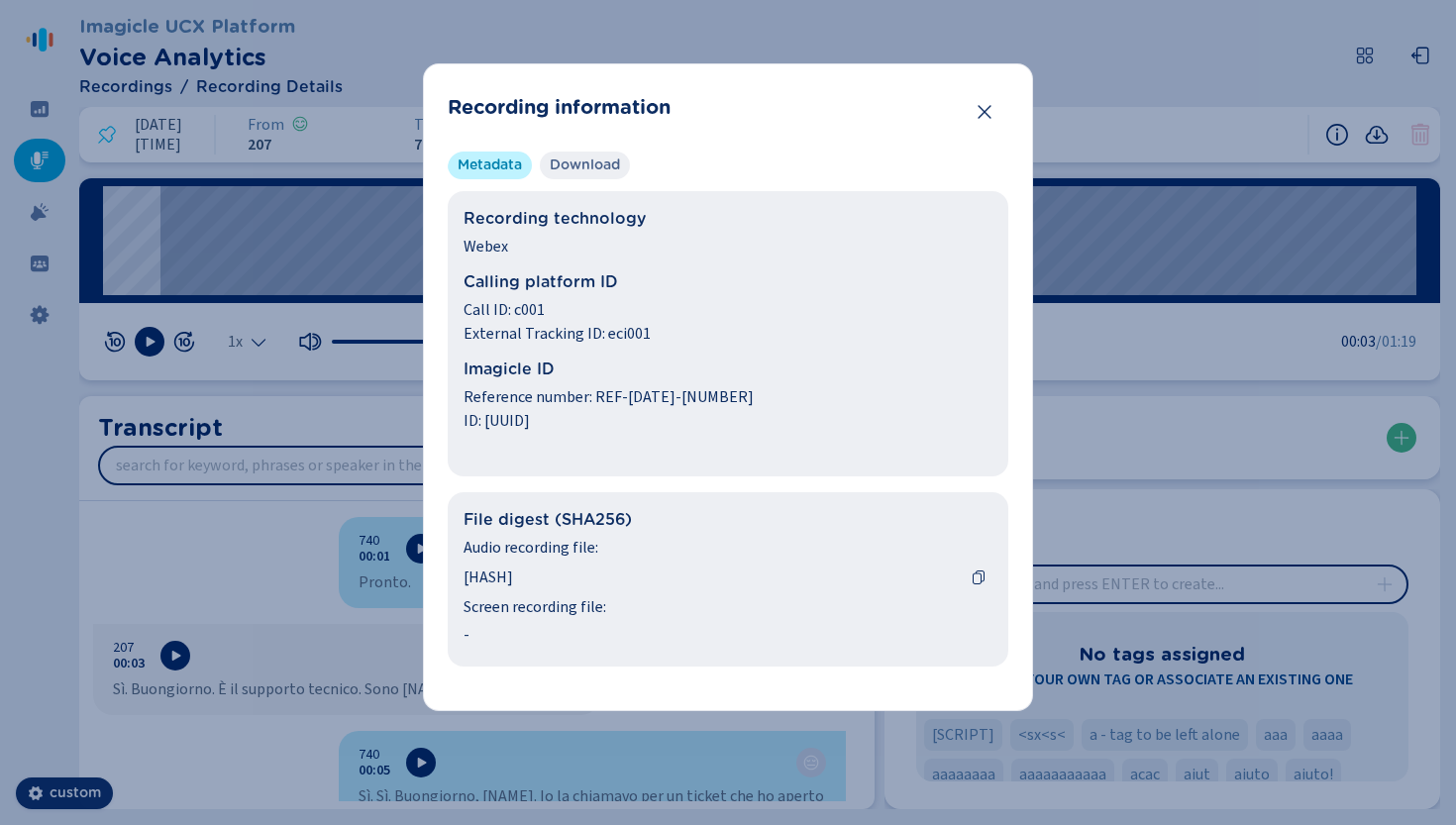 click on "Download" at bounding box center [584, 165] 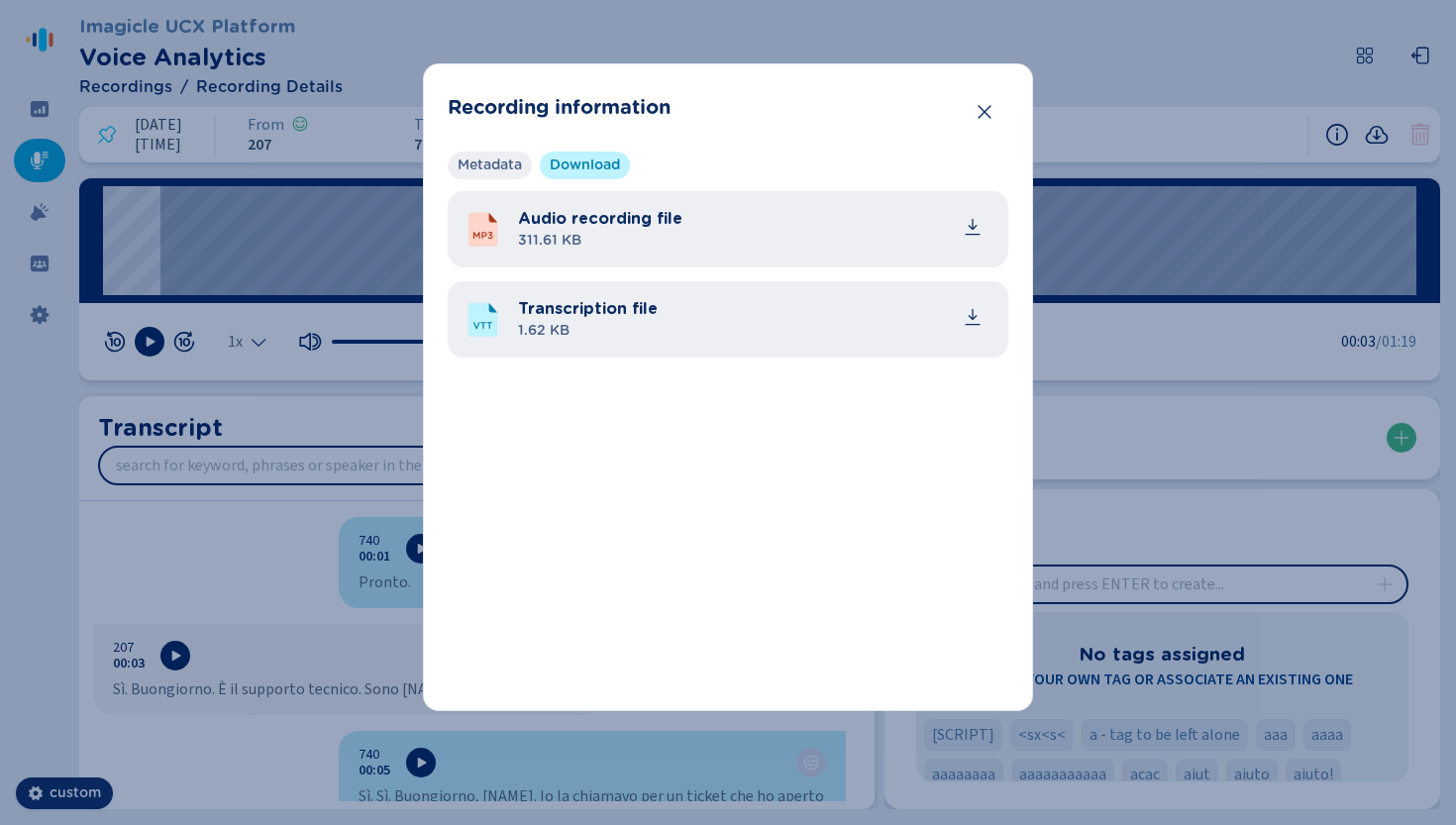 click on "Metadata" at bounding box center [489, 165] 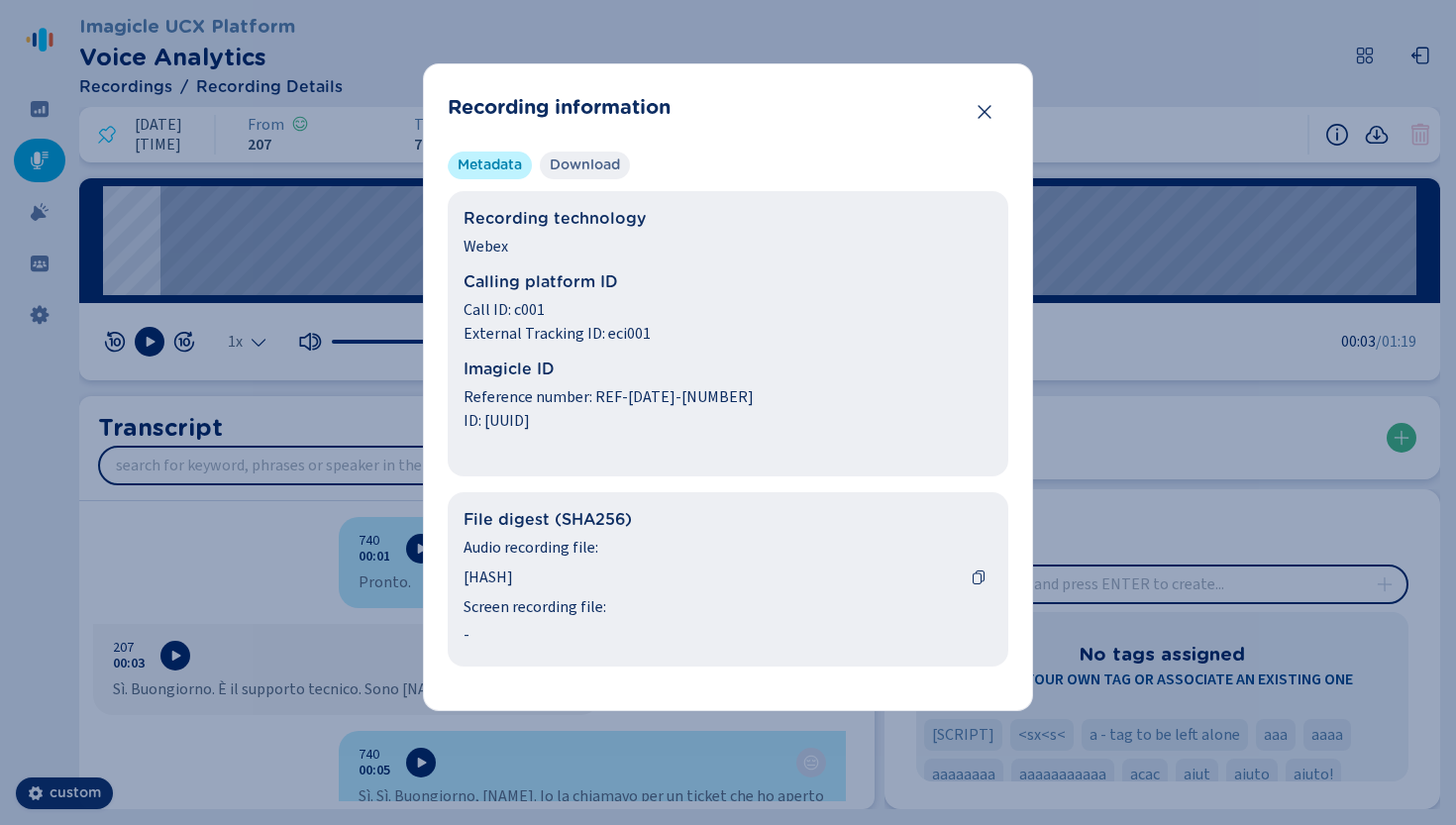 click on "Download" at bounding box center [584, 165] 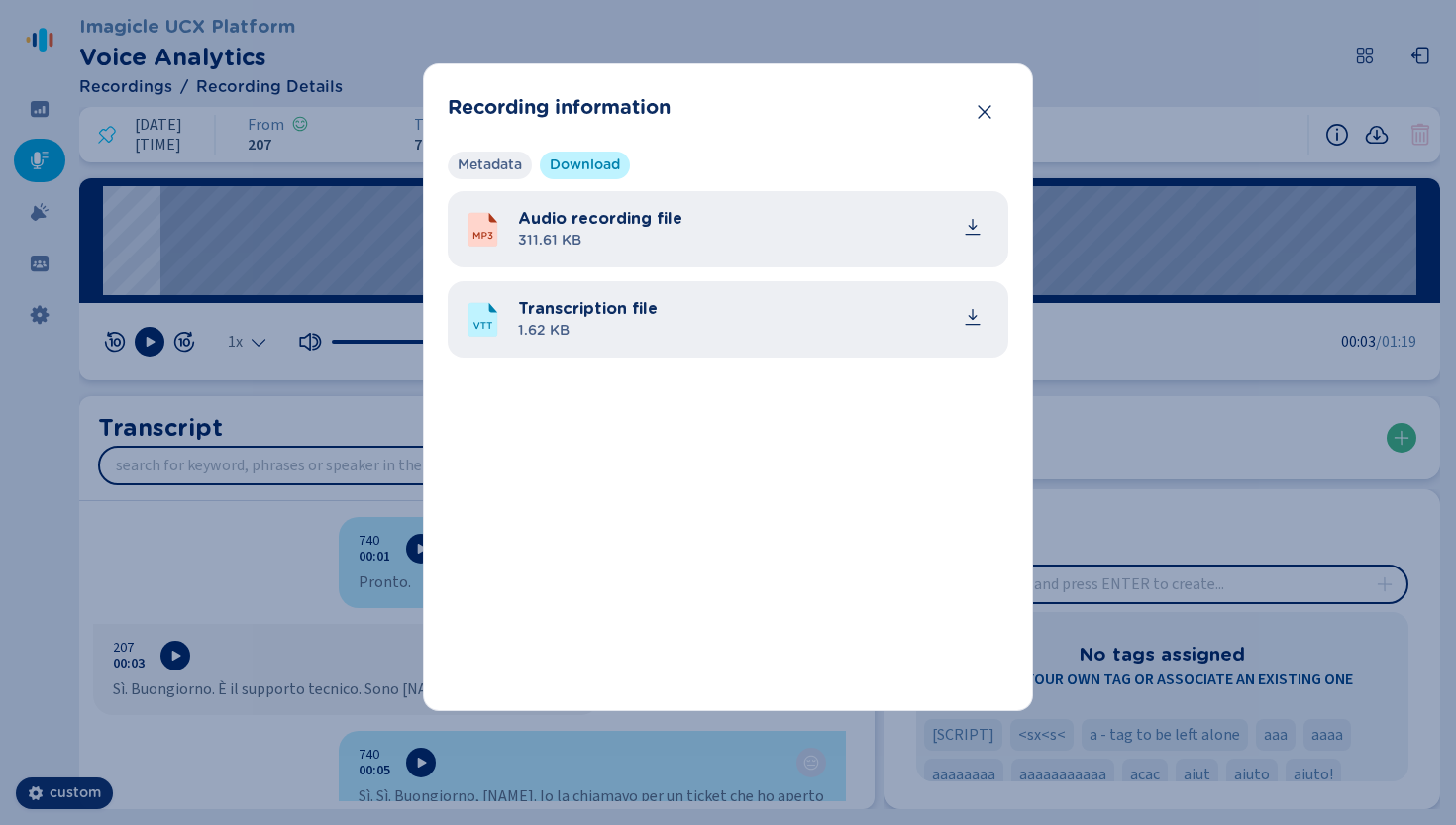 click on "Metadata" at bounding box center [489, 165] 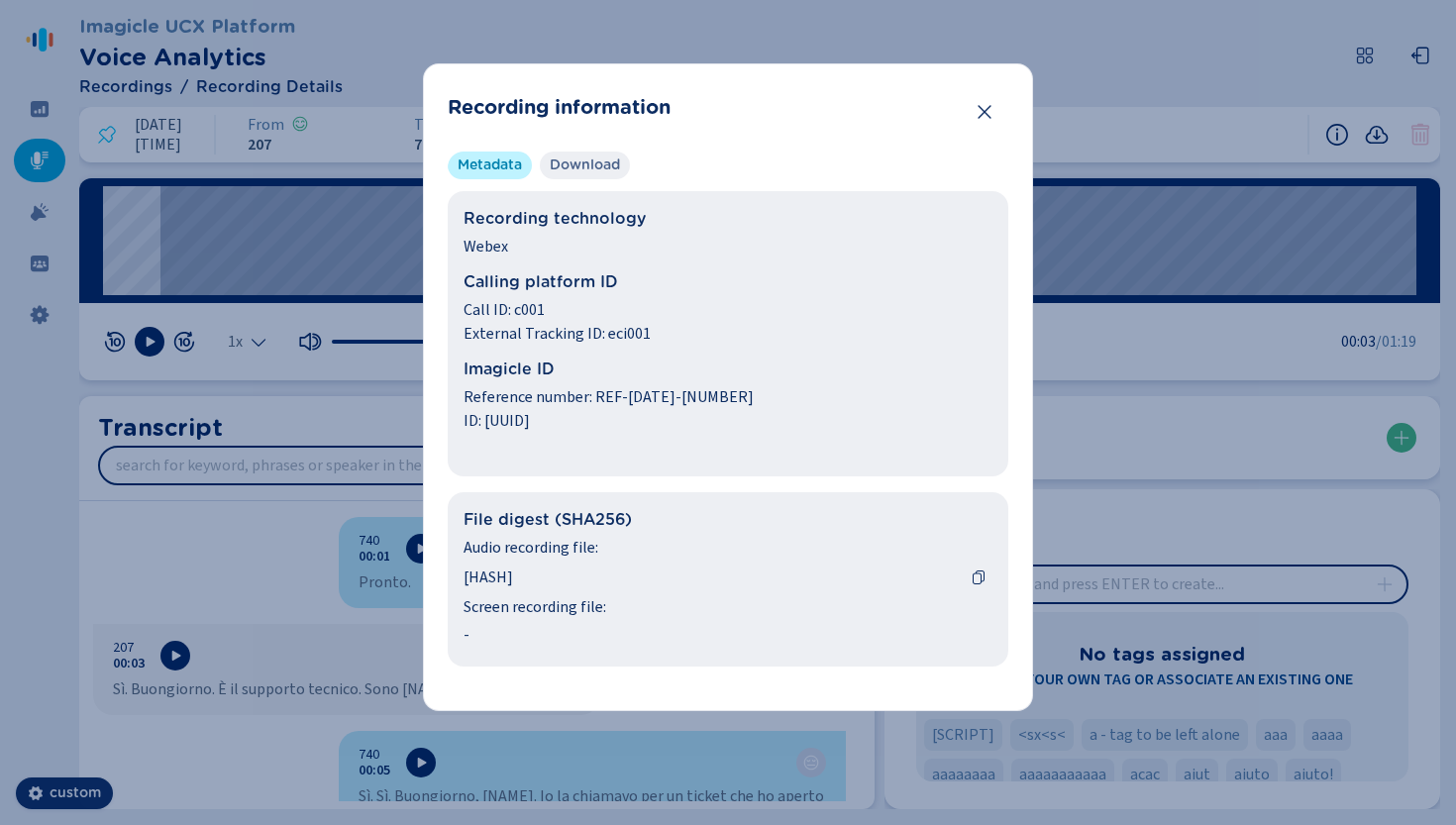 click on "Download" at bounding box center [584, 165] 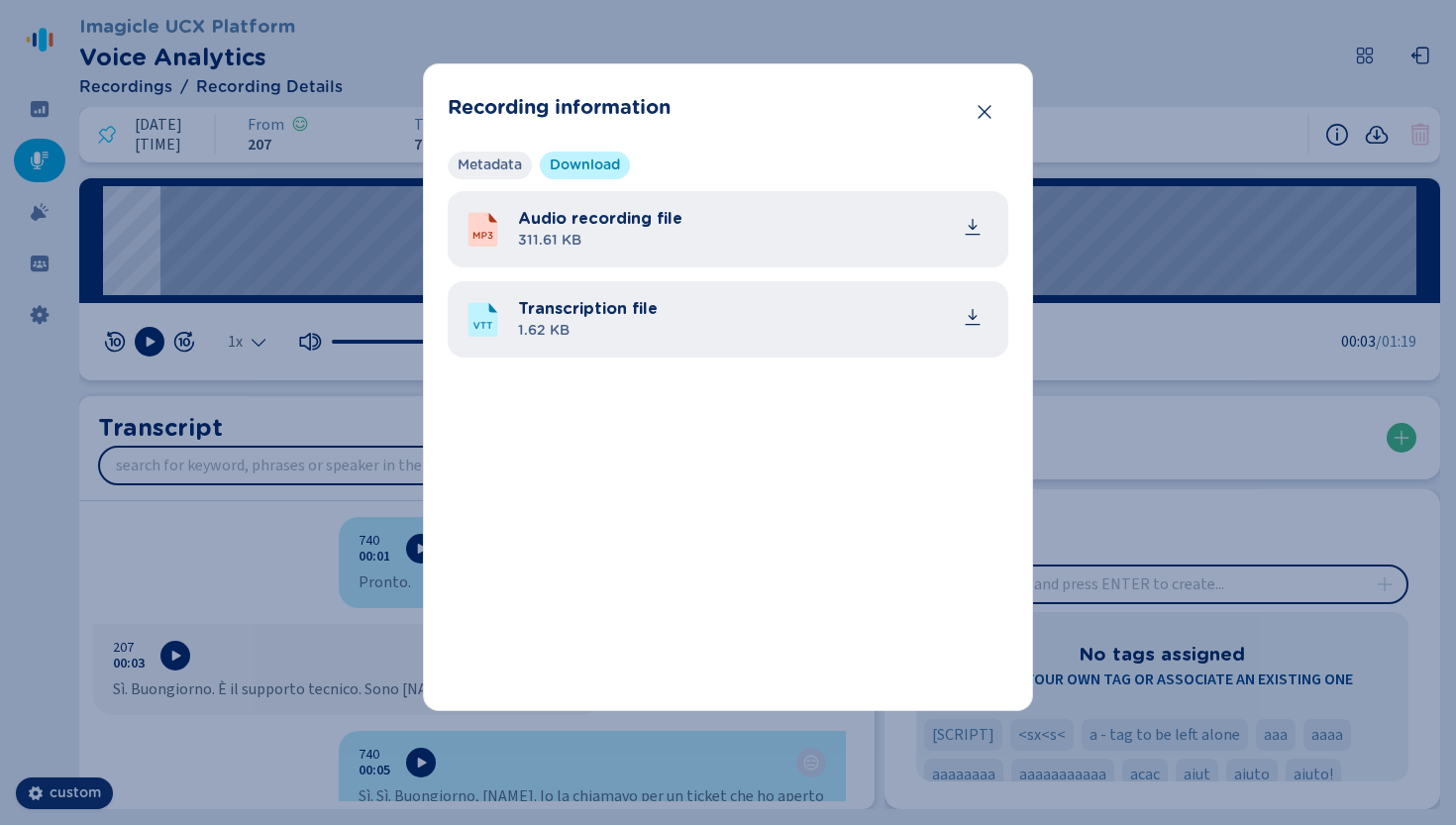 click on "Metadata" at bounding box center (489, 165) 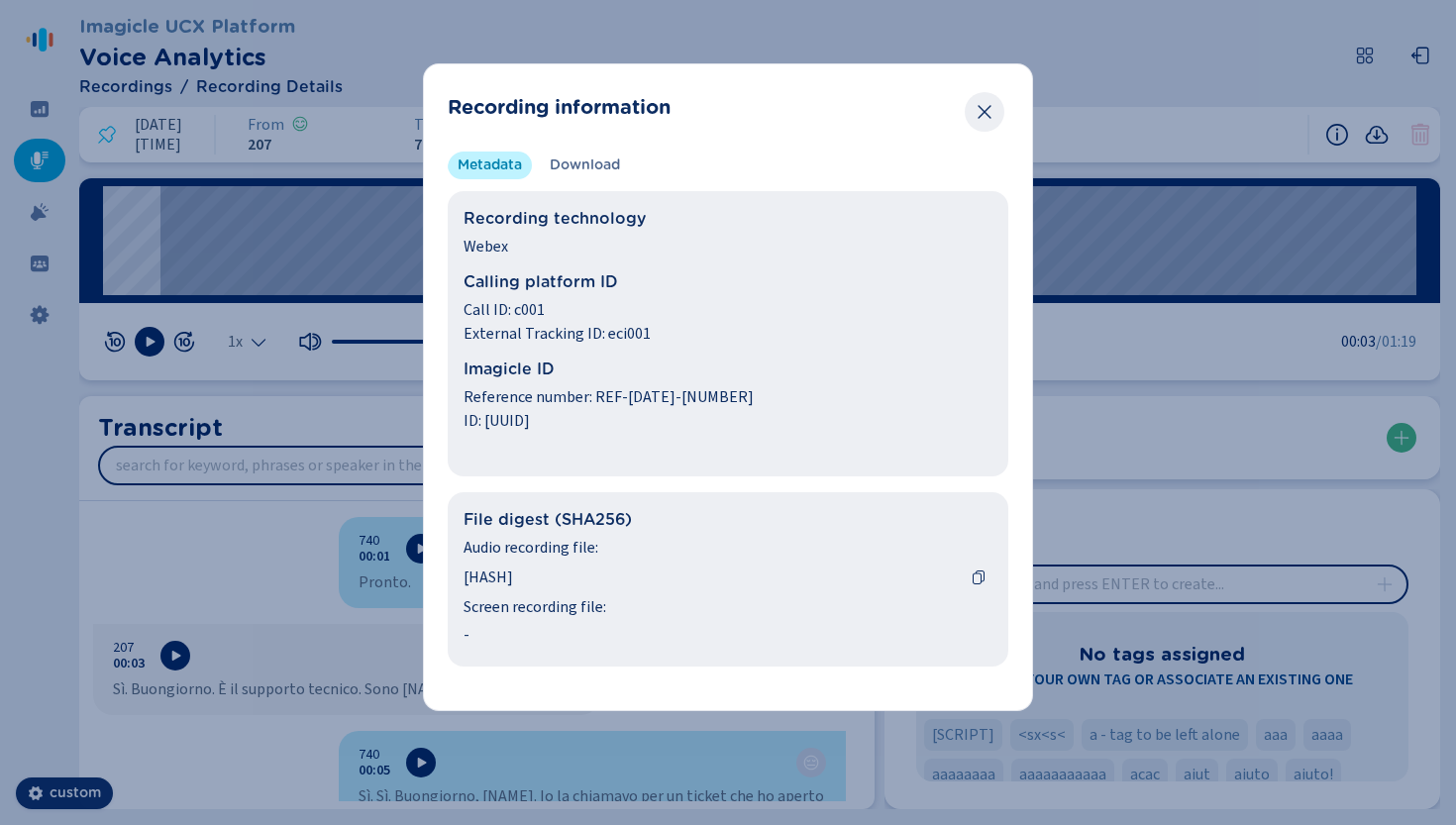 click 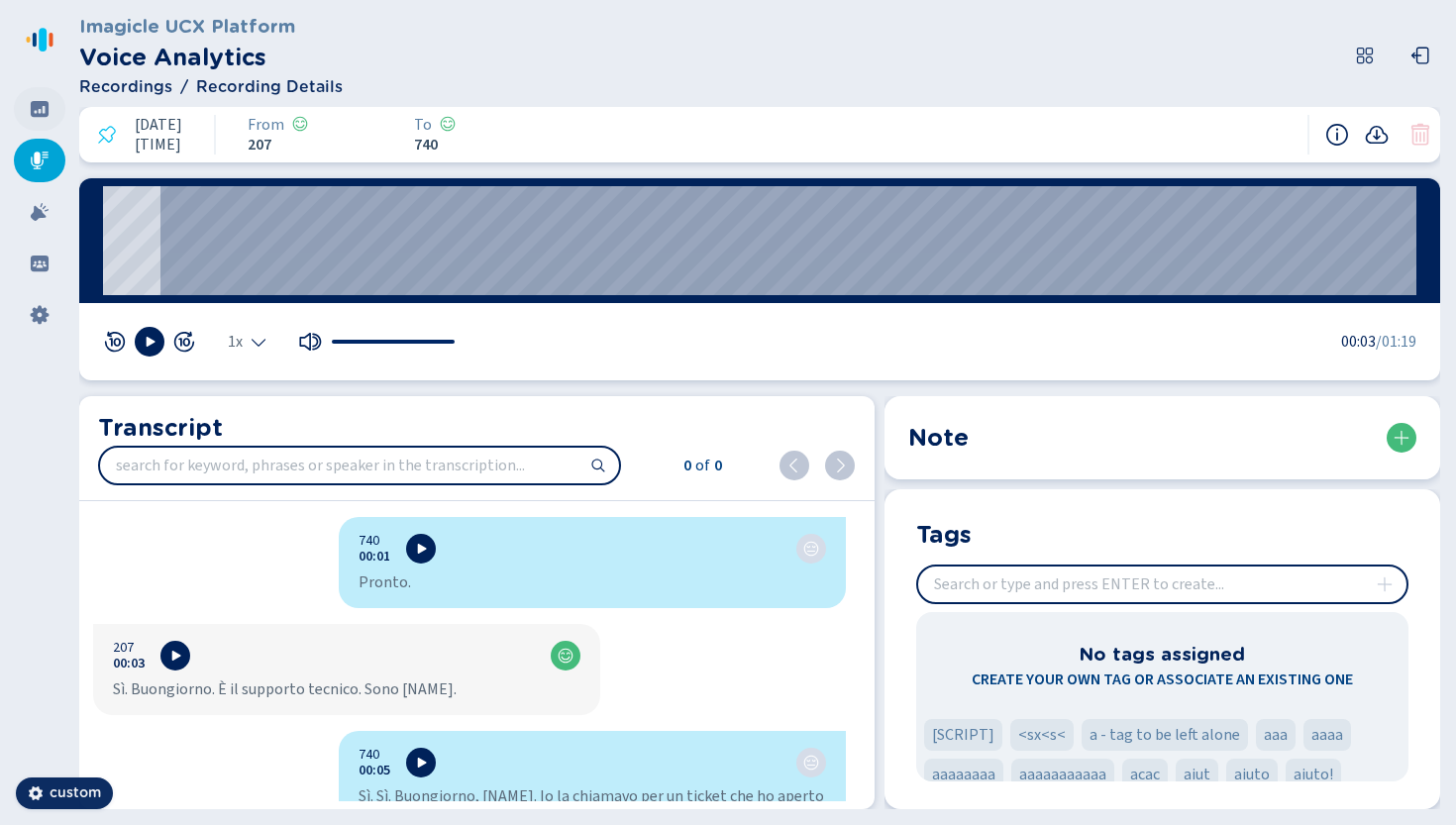 click 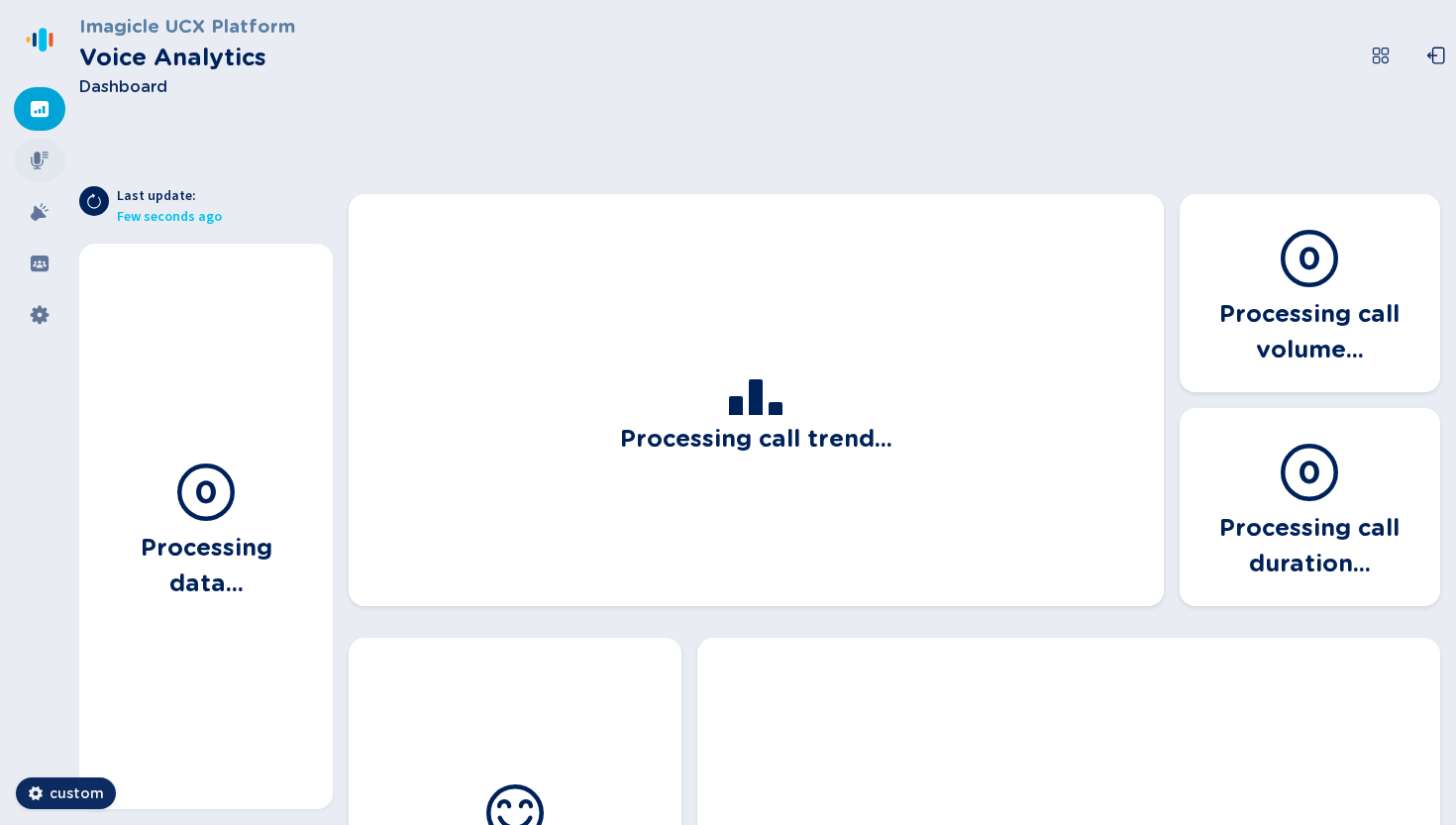 click at bounding box center [40, 160] 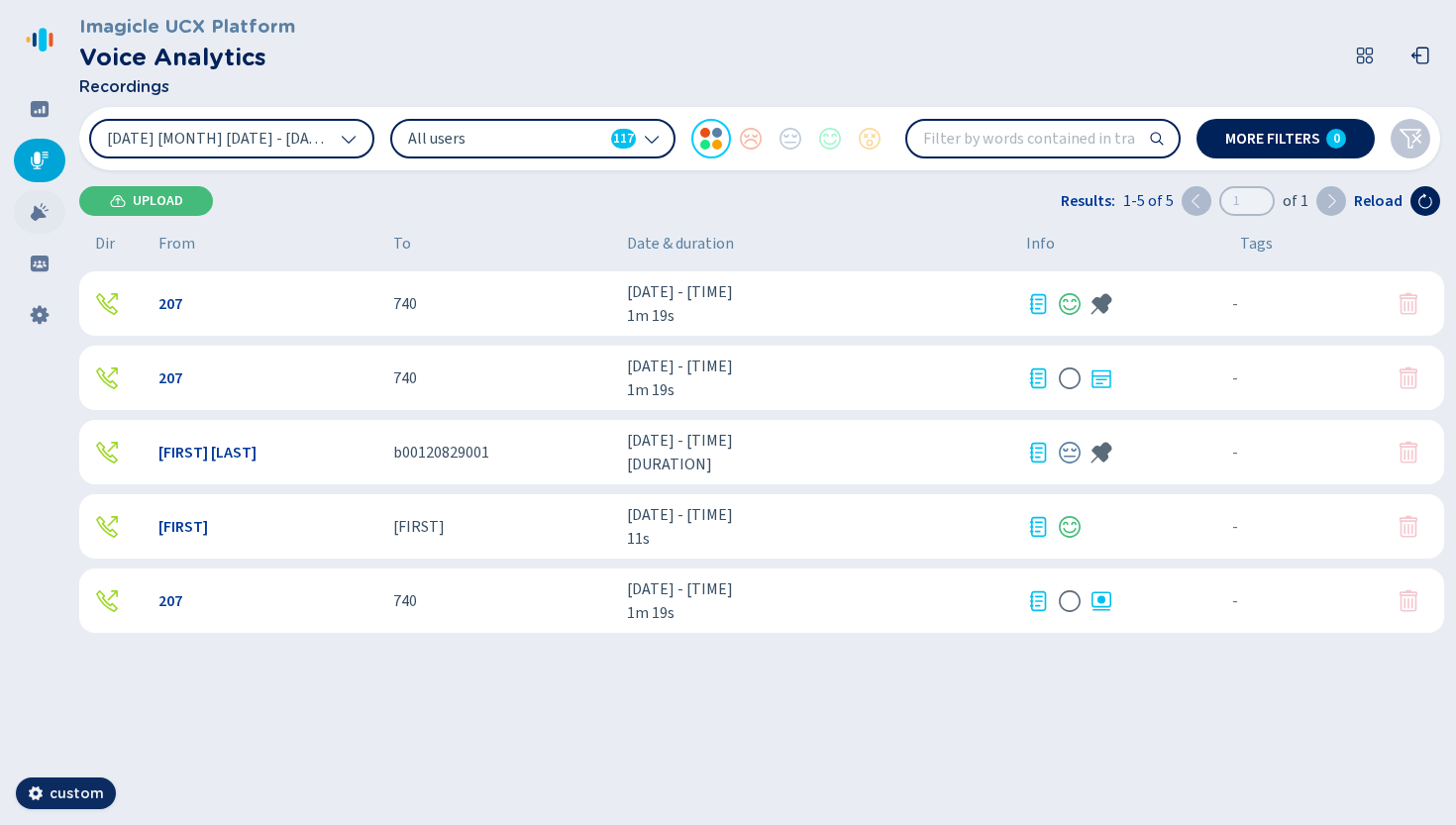 click at bounding box center (40, 212) 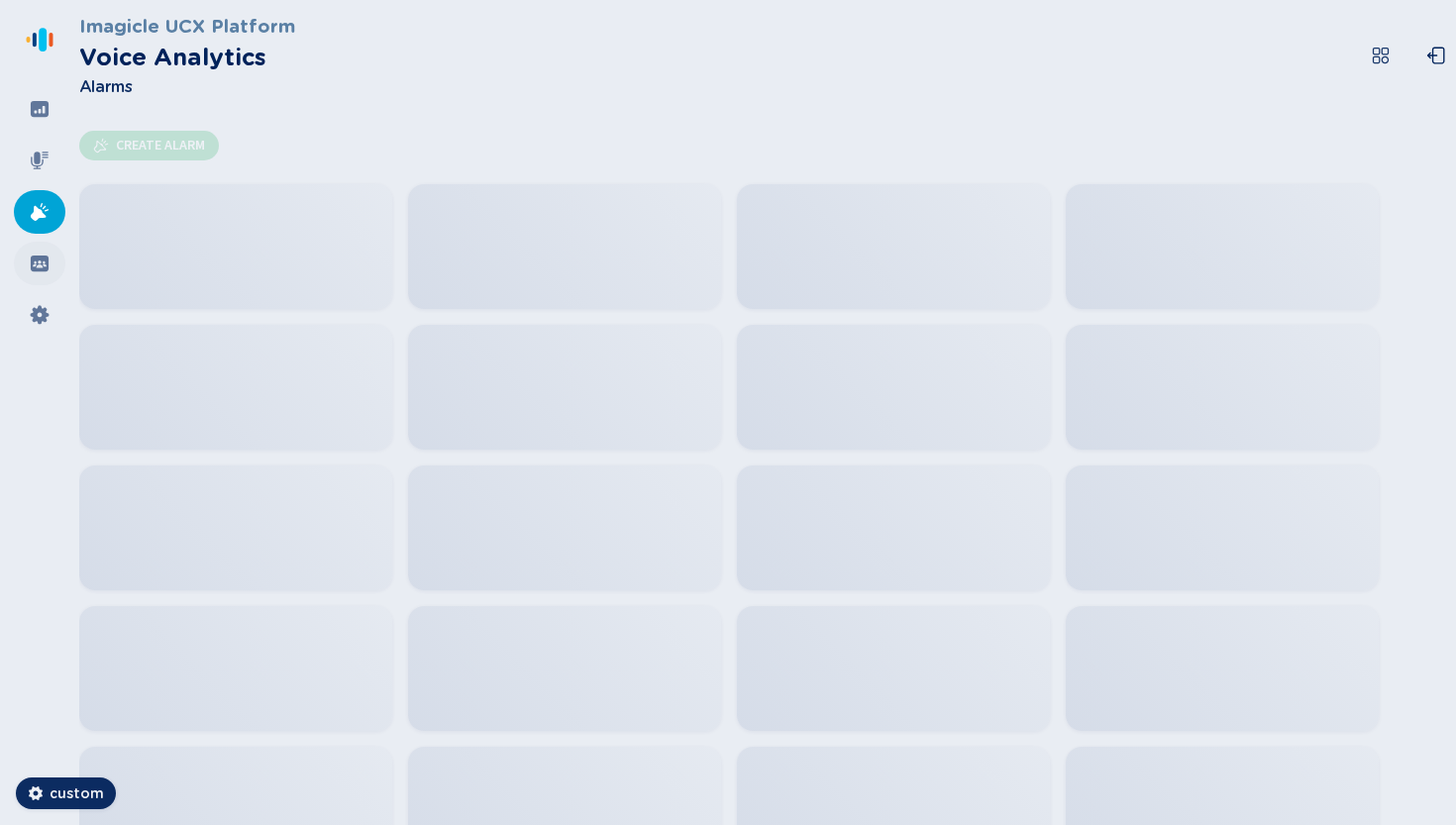 click at bounding box center (40, 263) 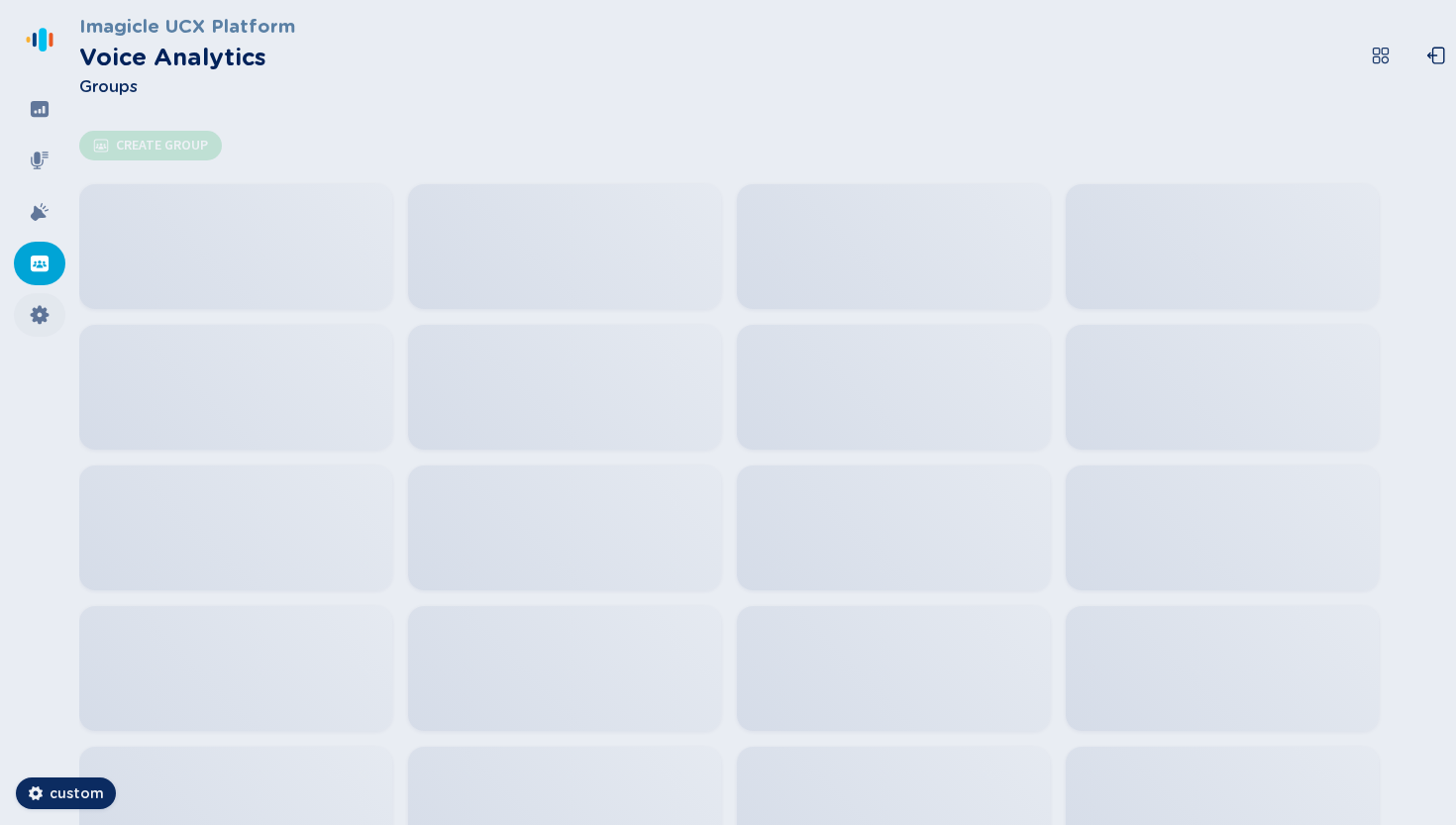 click at bounding box center (40, 315) 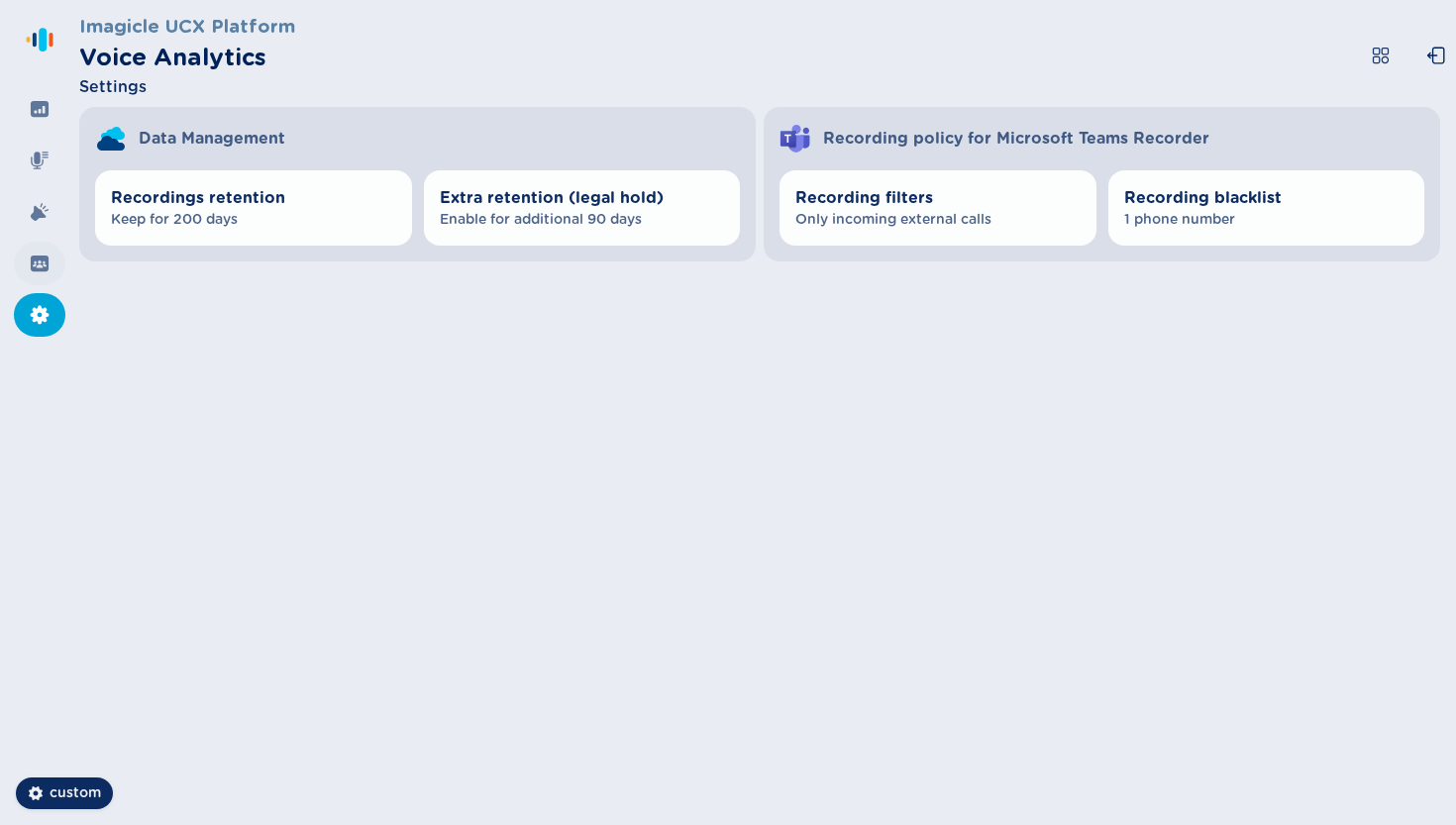 click at bounding box center [40, 263] 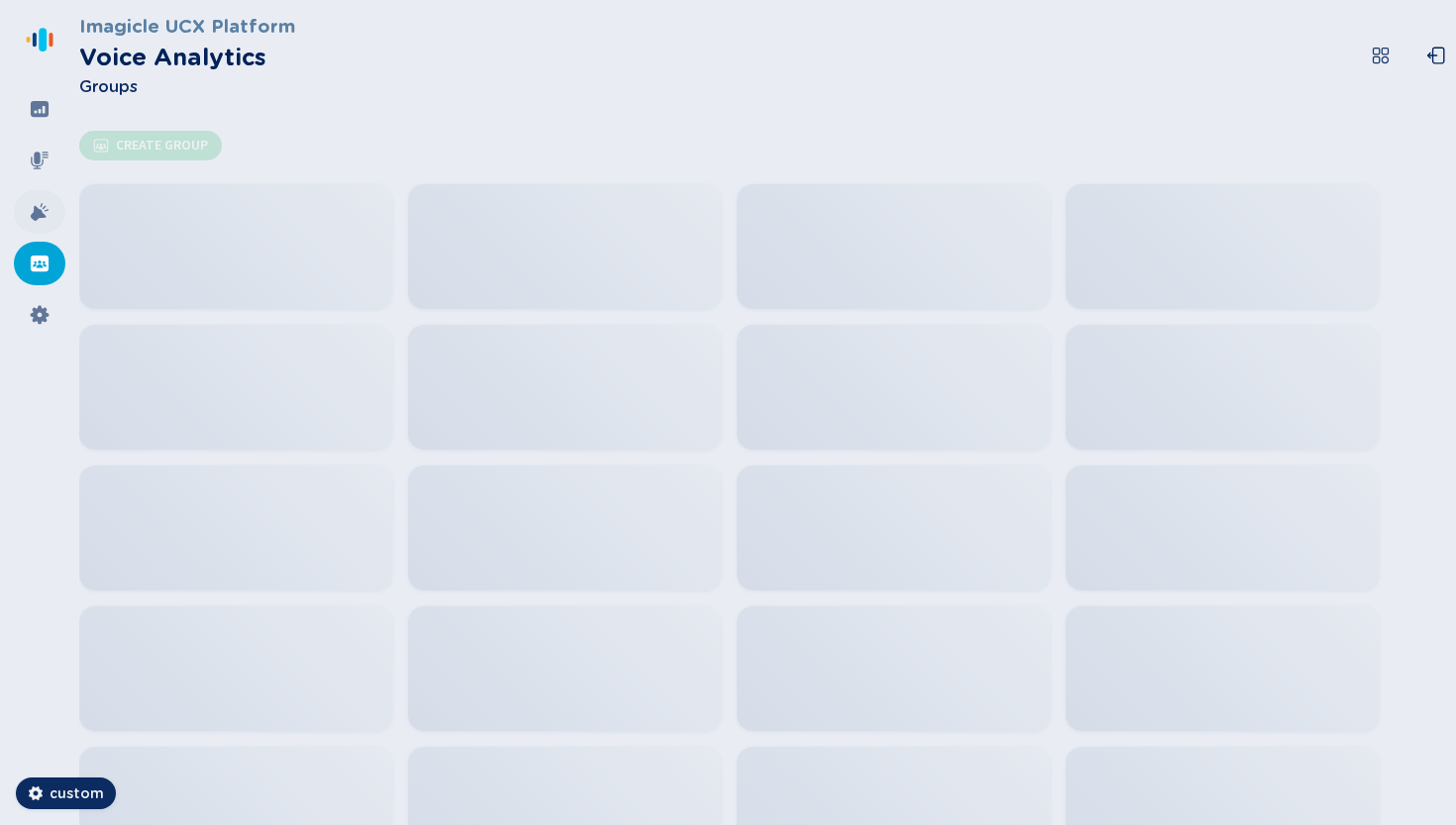 click at bounding box center [40, 212] 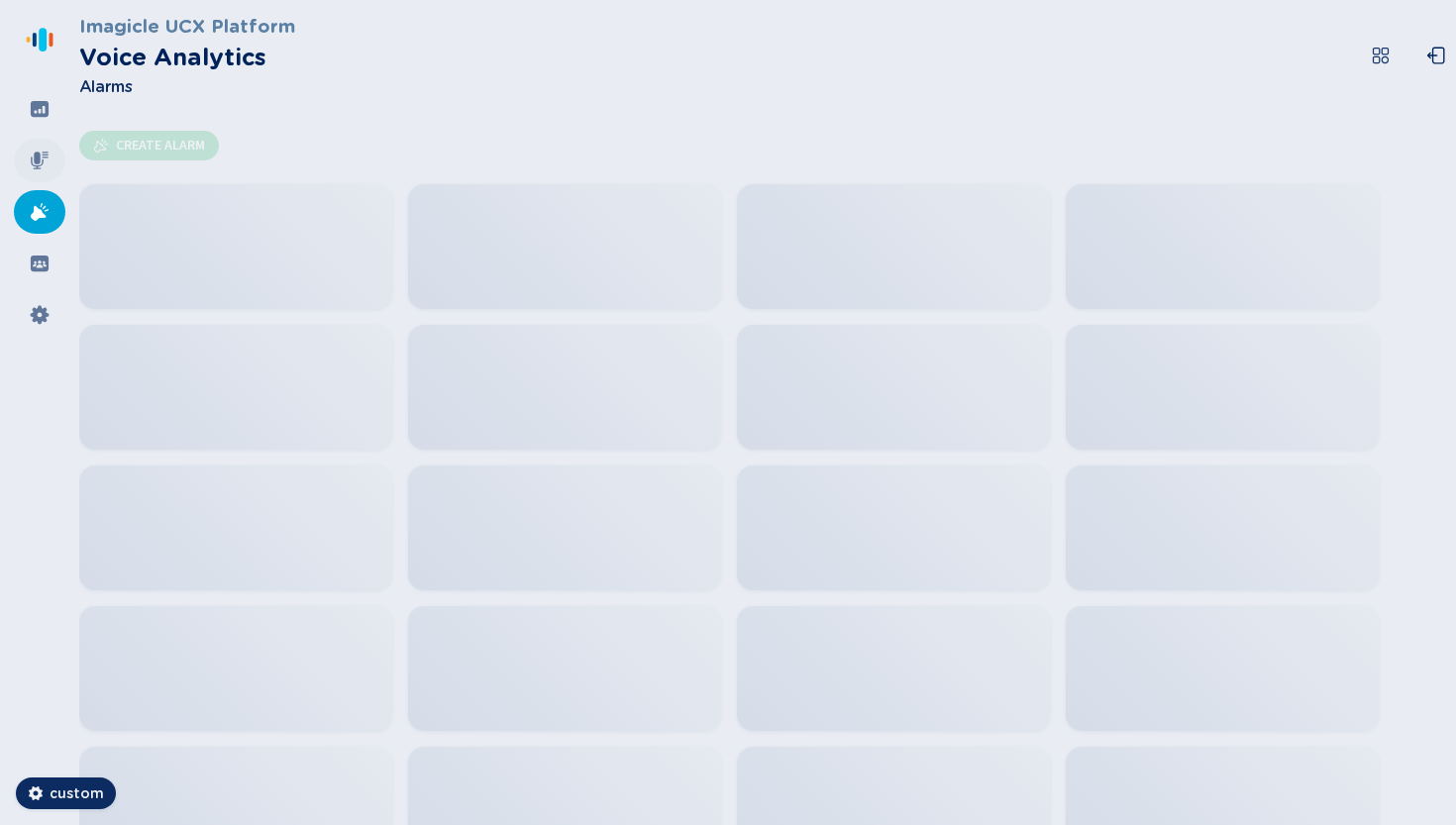 click at bounding box center [40, 160] 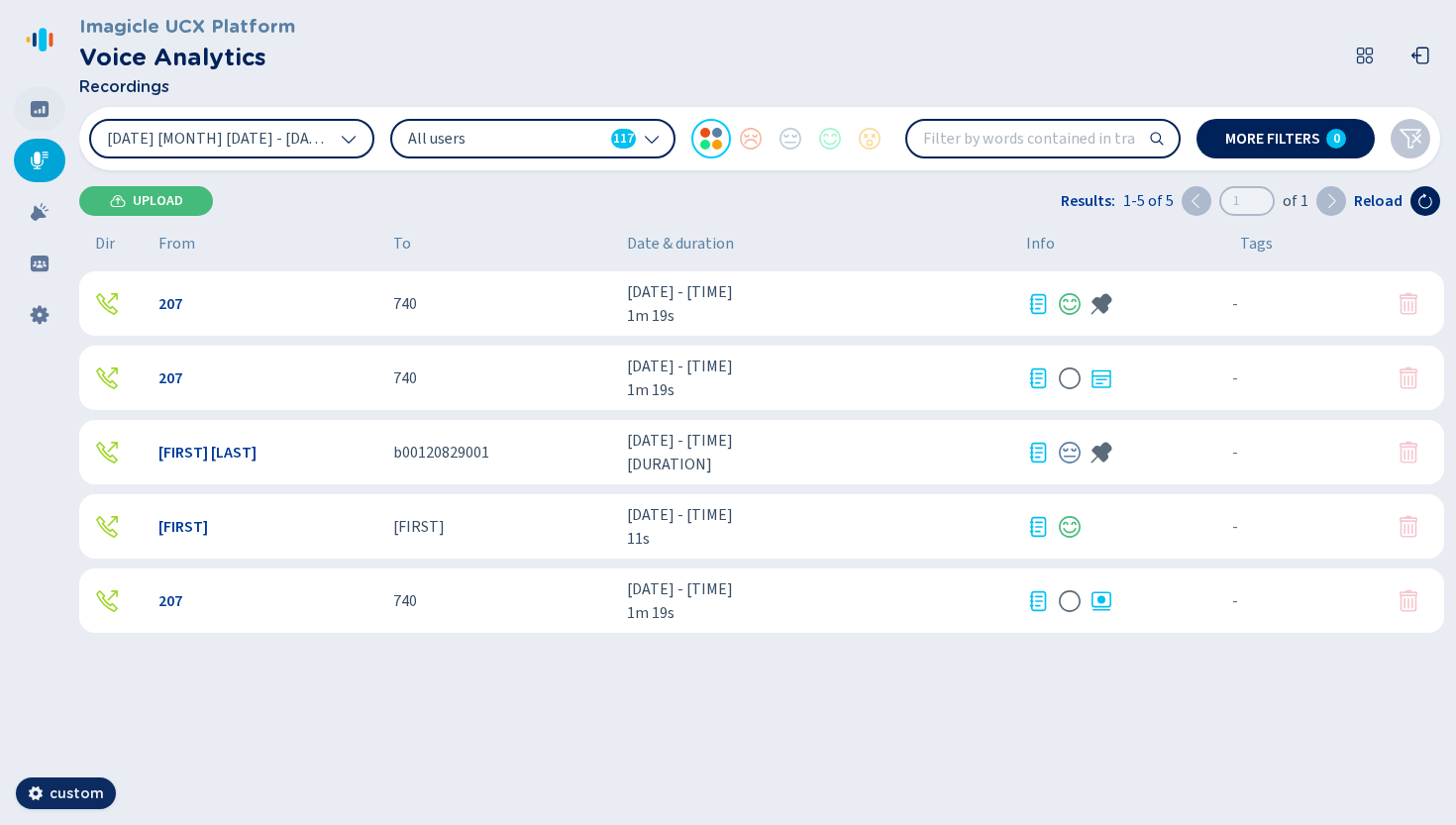 click 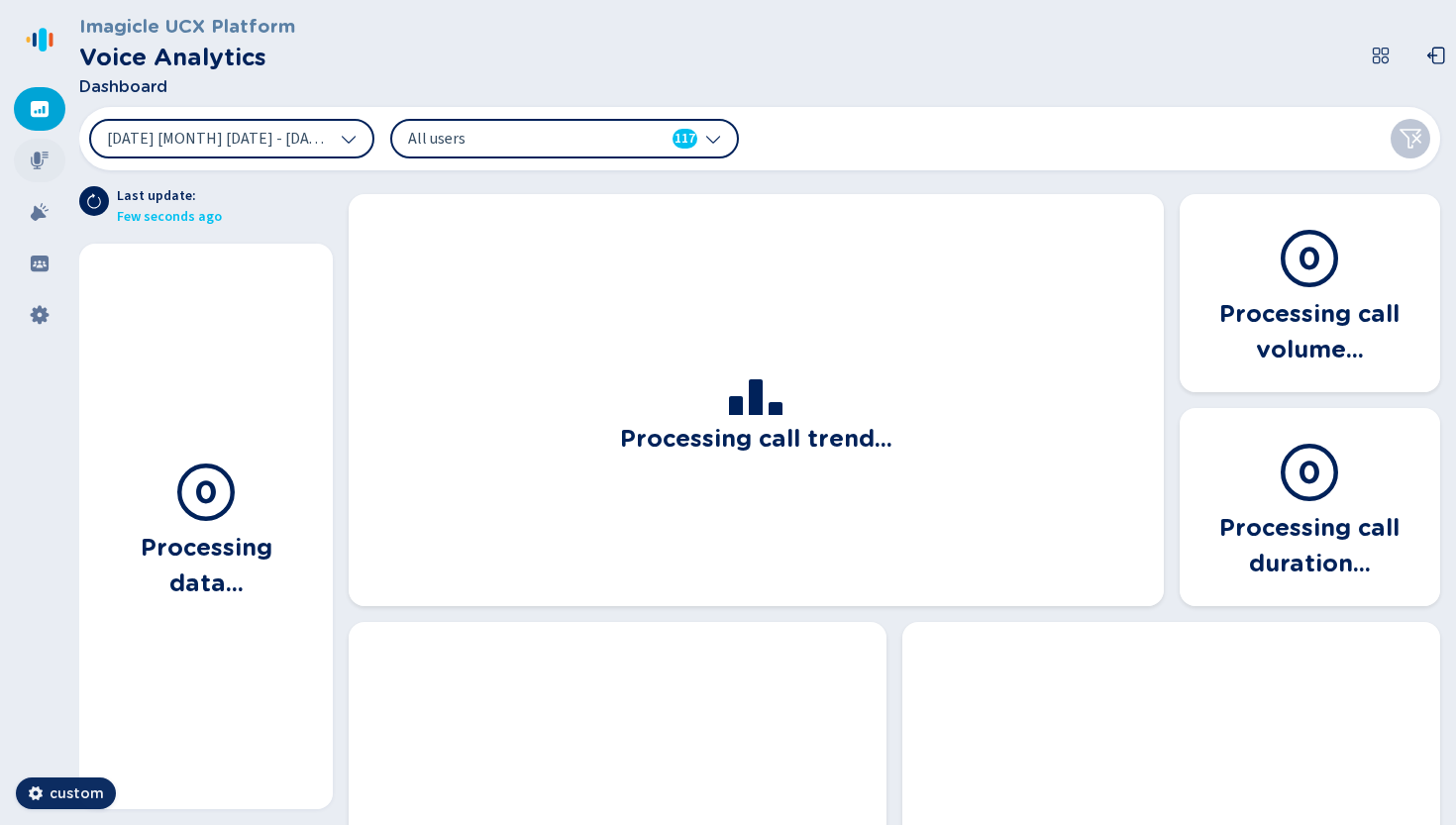 click 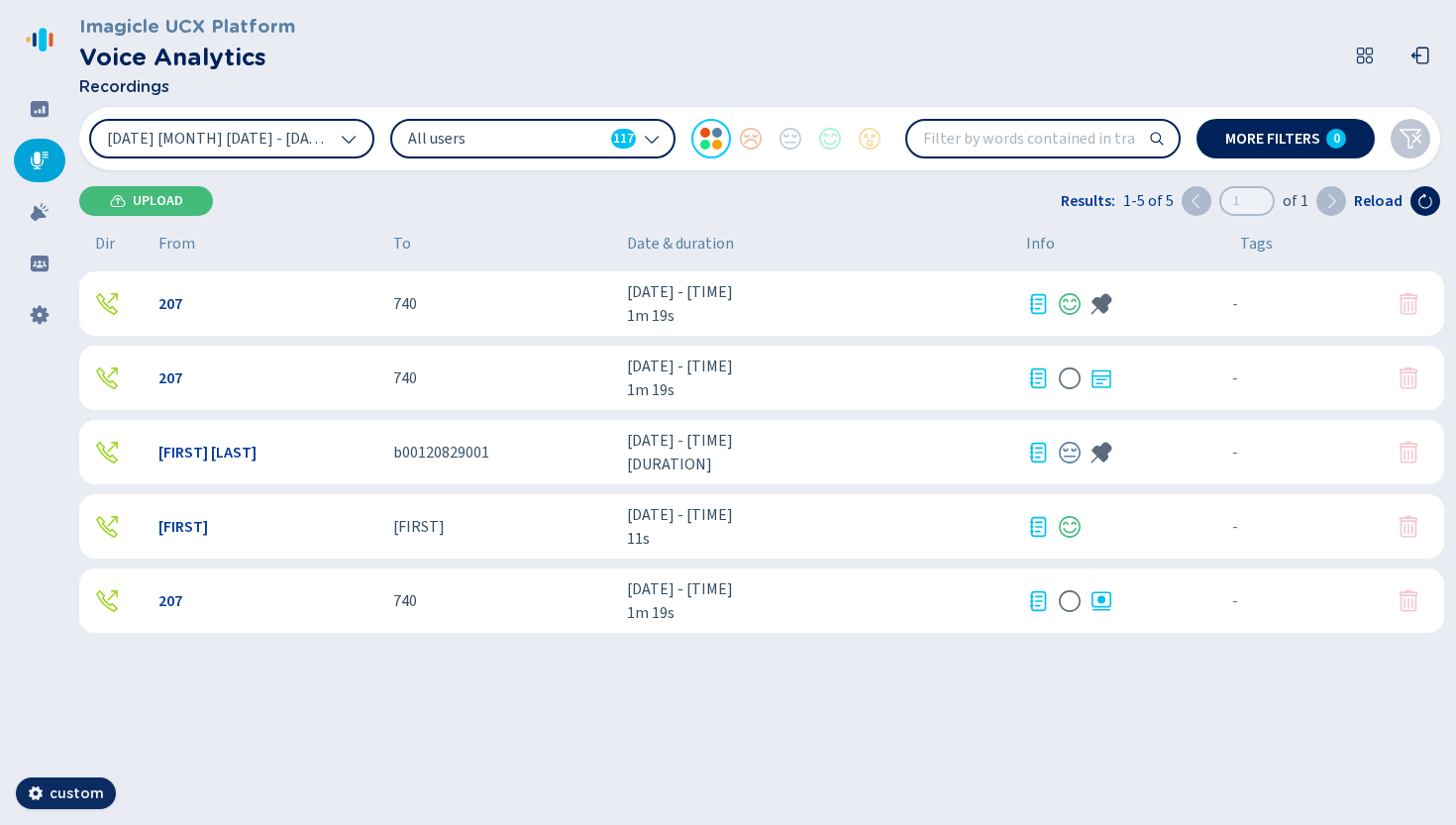 click at bounding box center [40, 412] 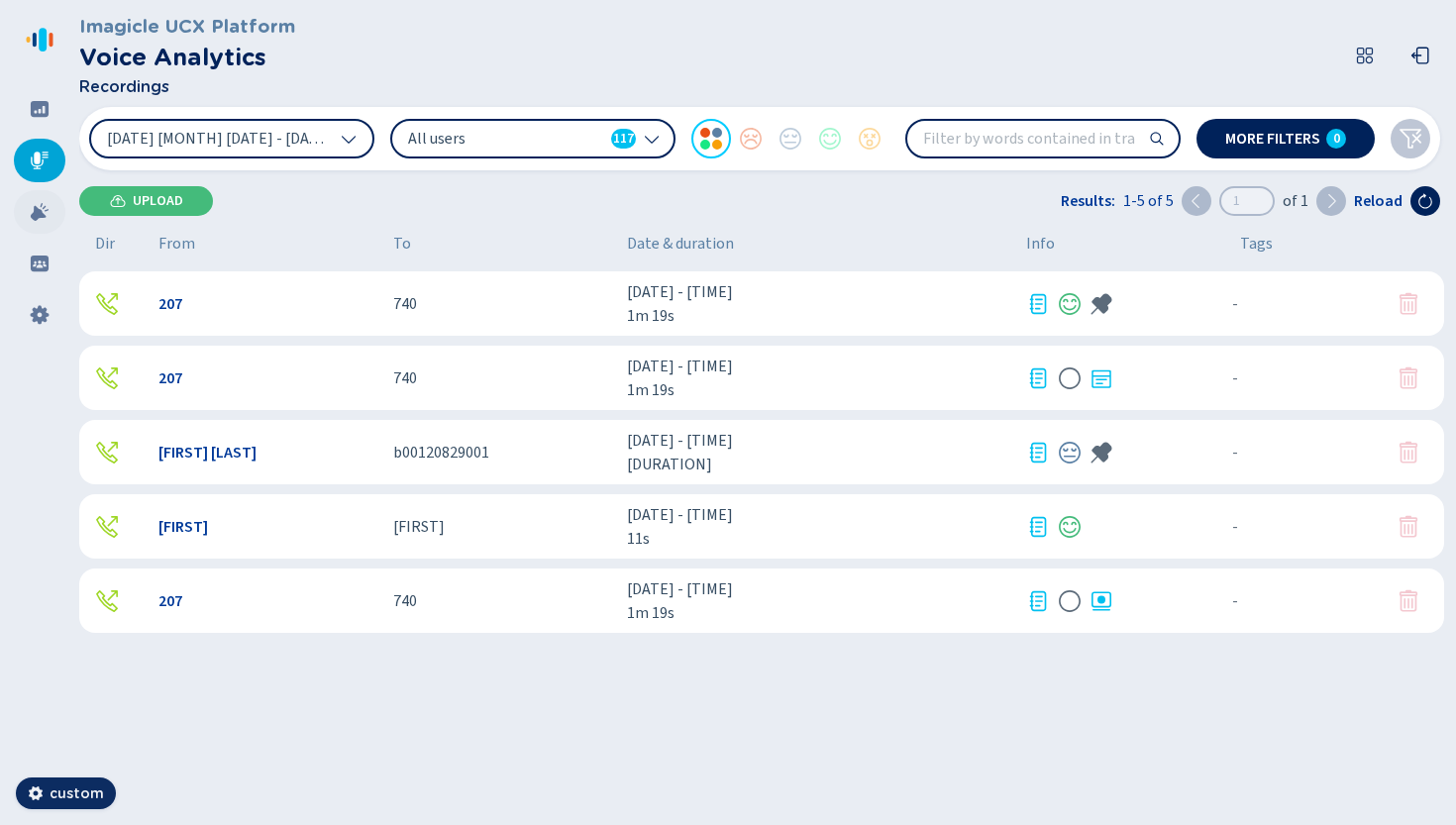 click at bounding box center (40, 212) 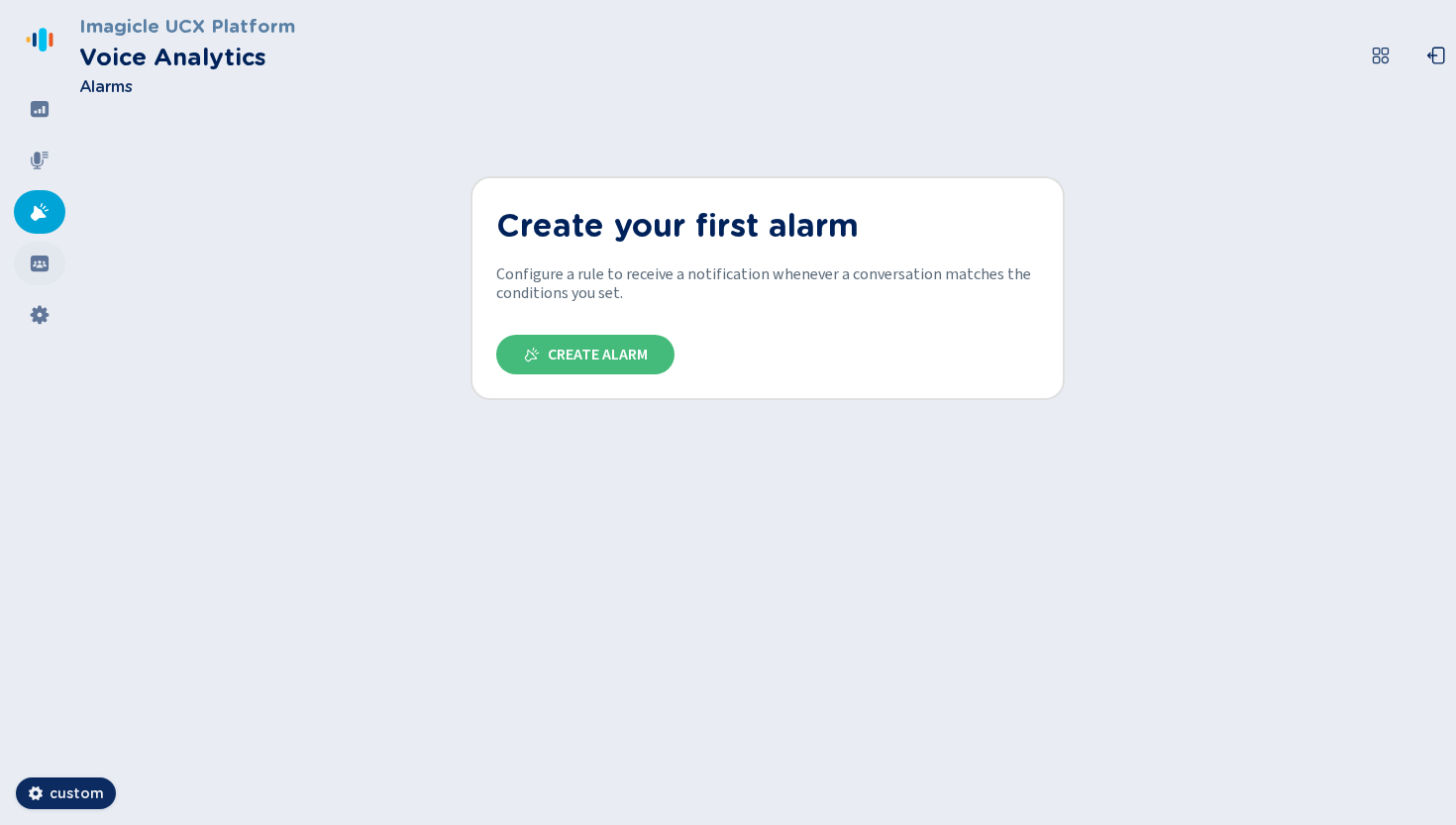 click 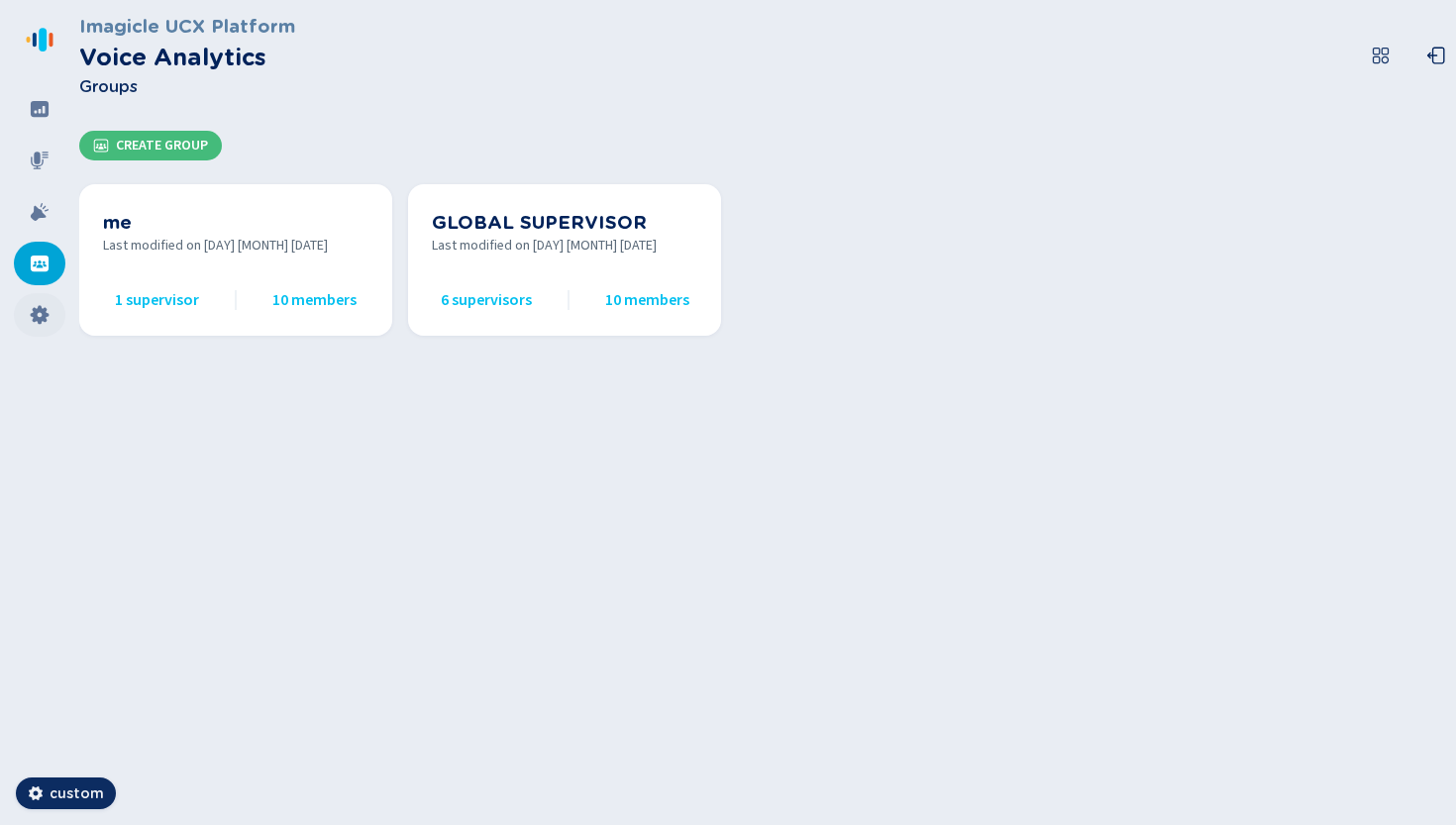 click at bounding box center (40, 315) 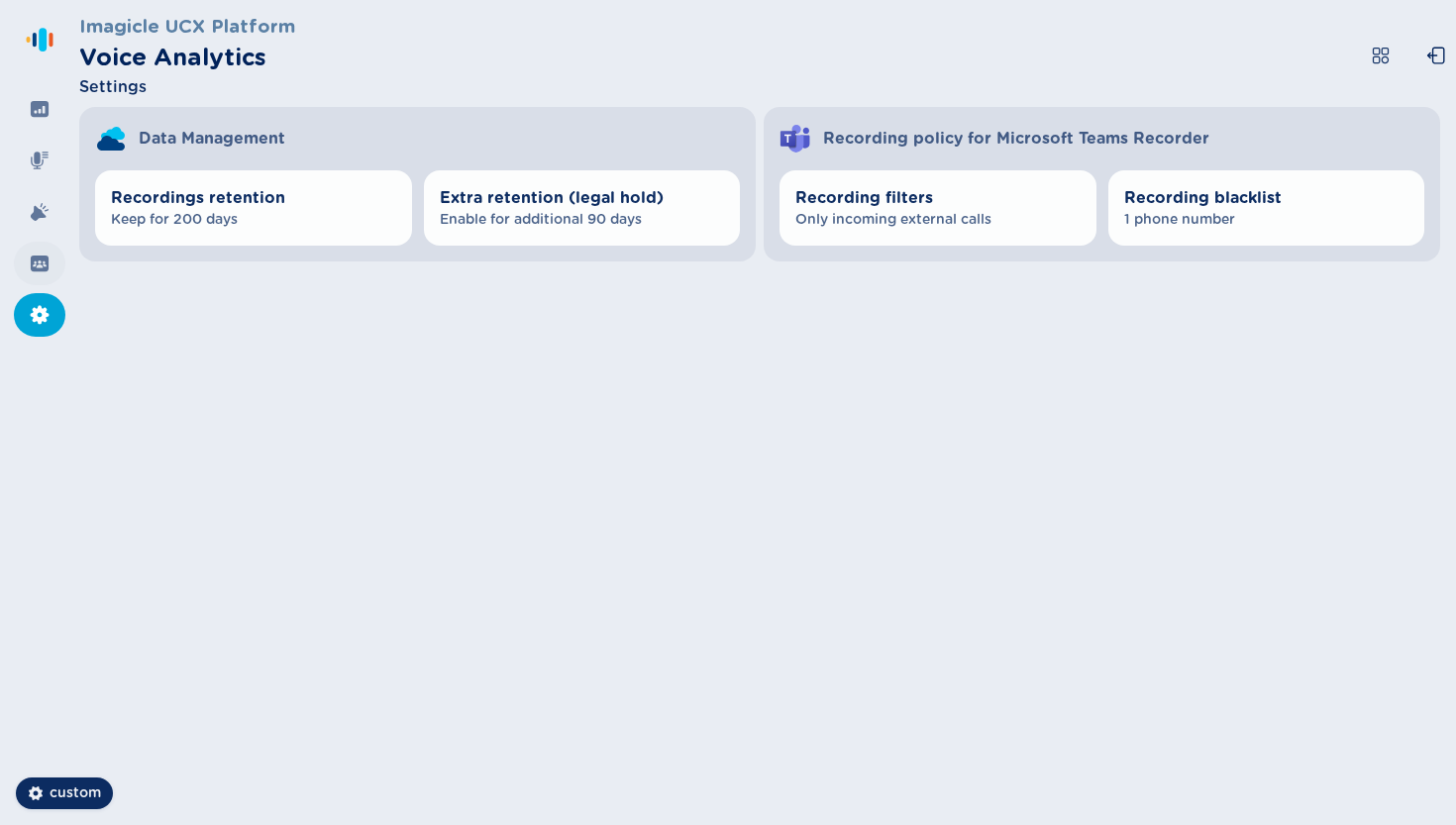 click at bounding box center [40, 263] 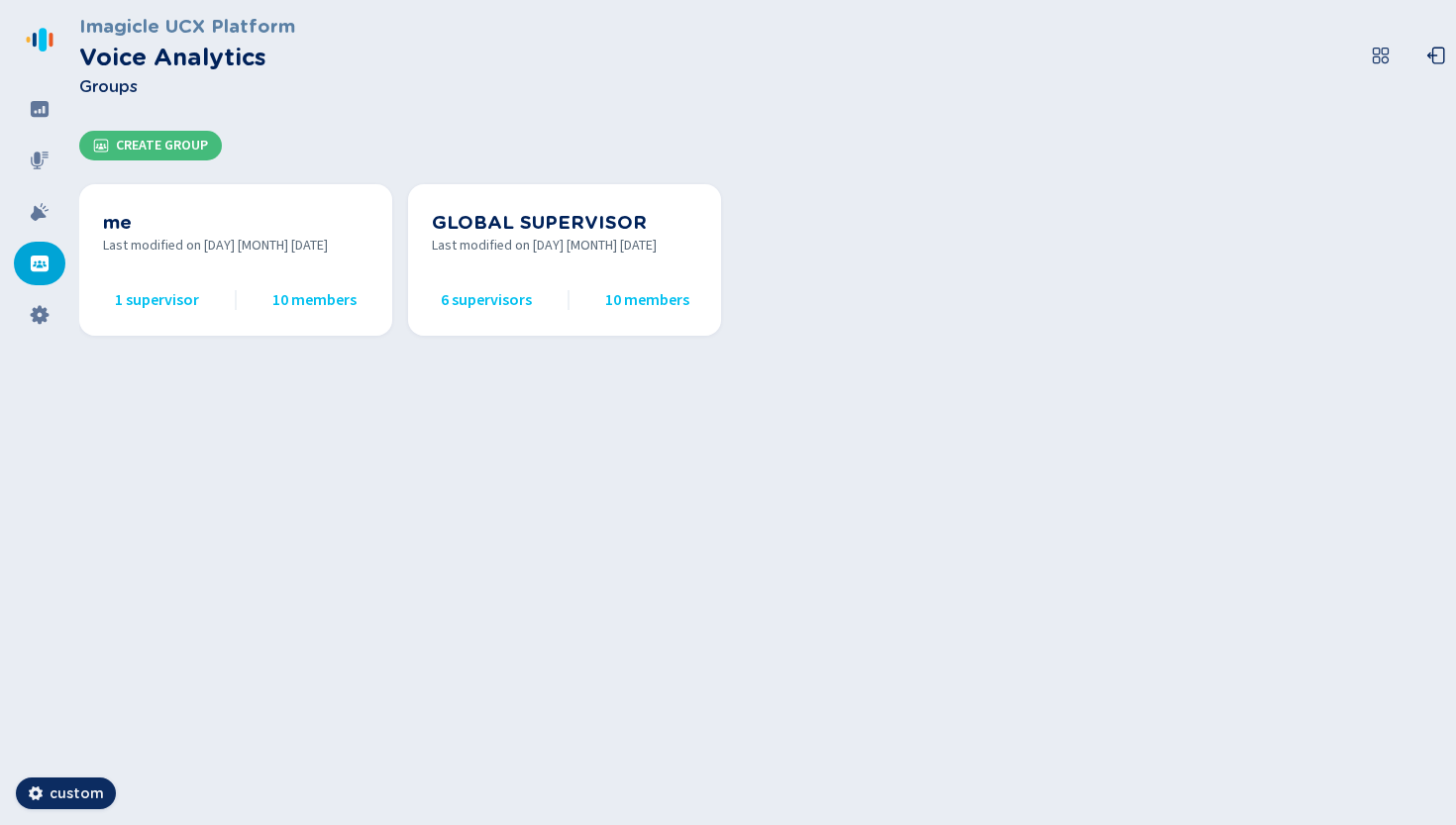 click at bounding box center [40, 412] 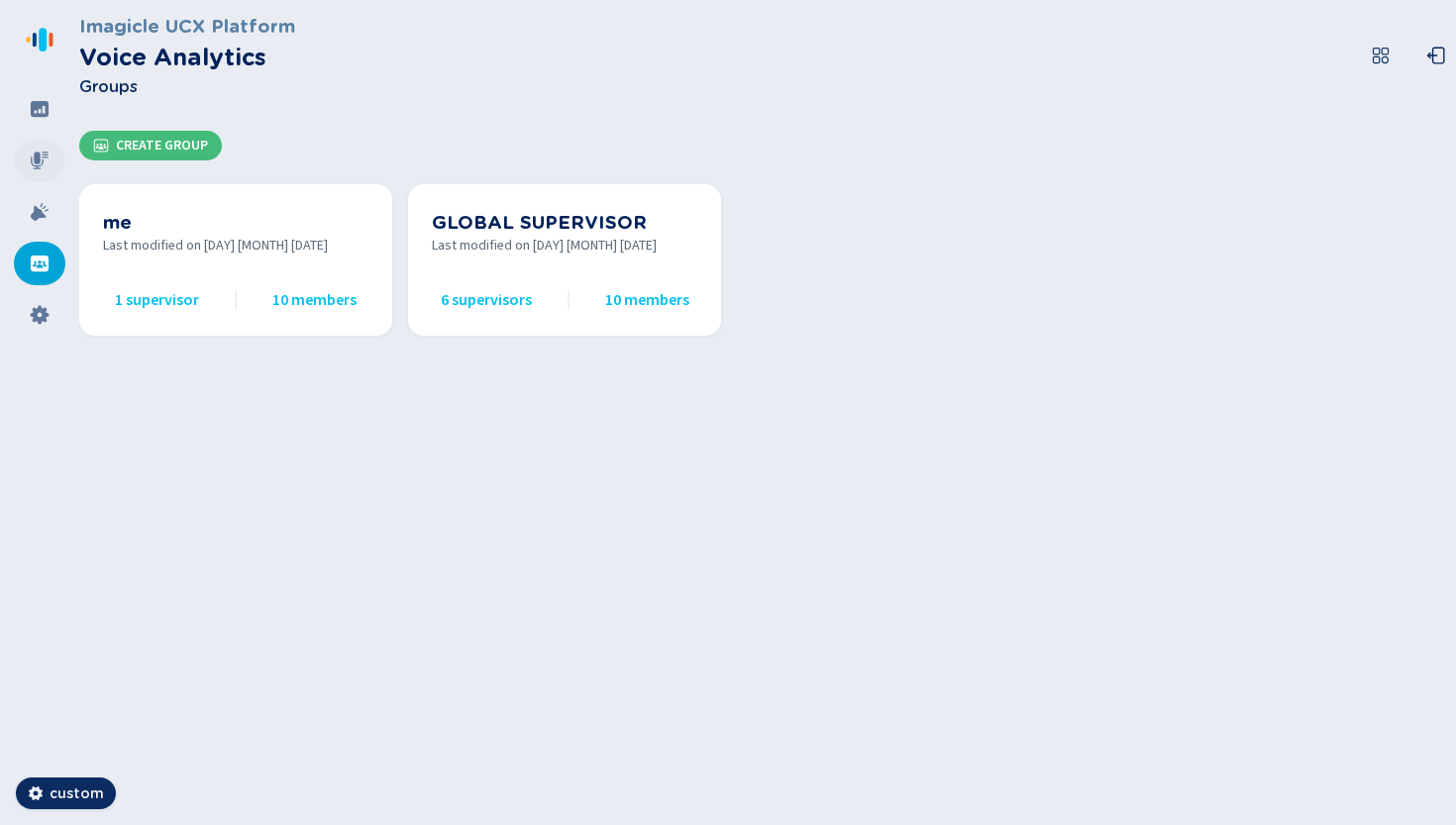 click 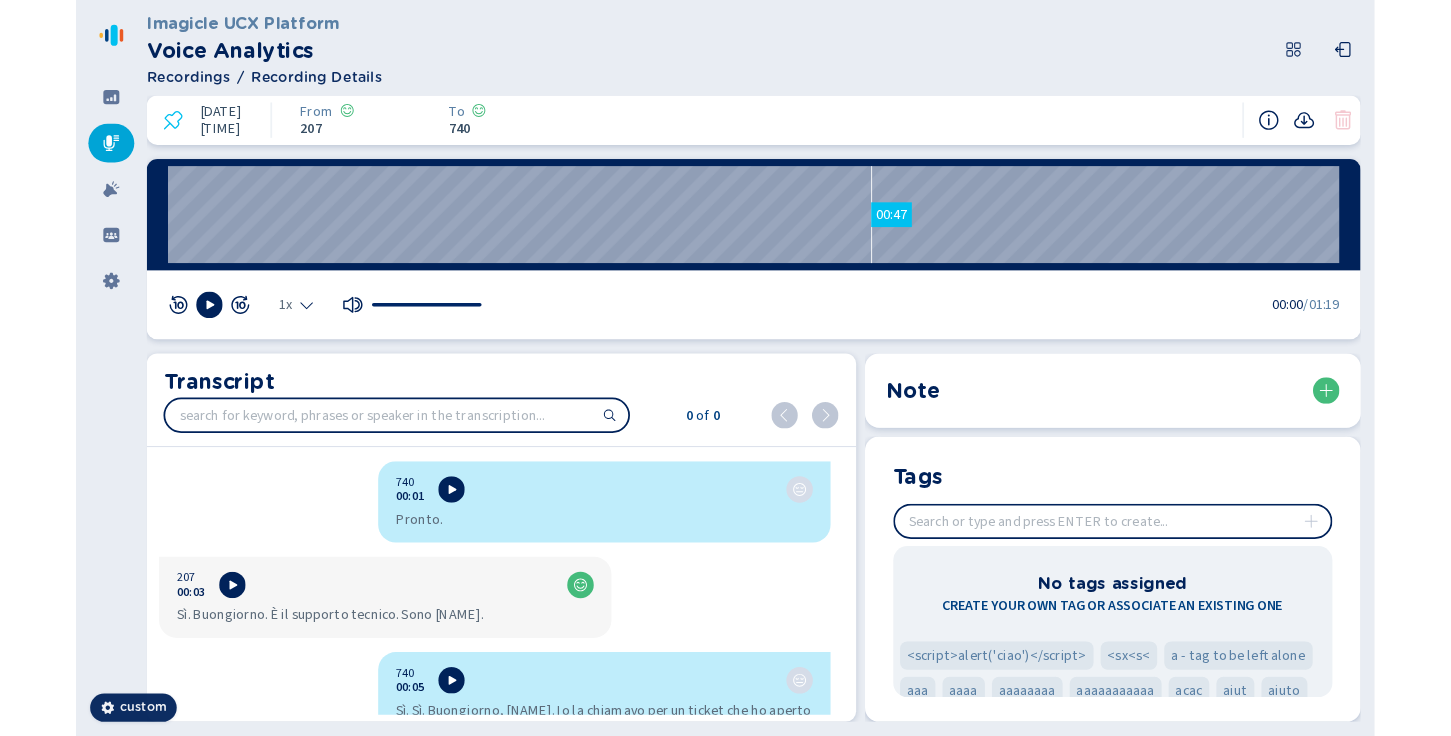 scroll, scrollTop: 0, scrollLeft: 0, axis: both 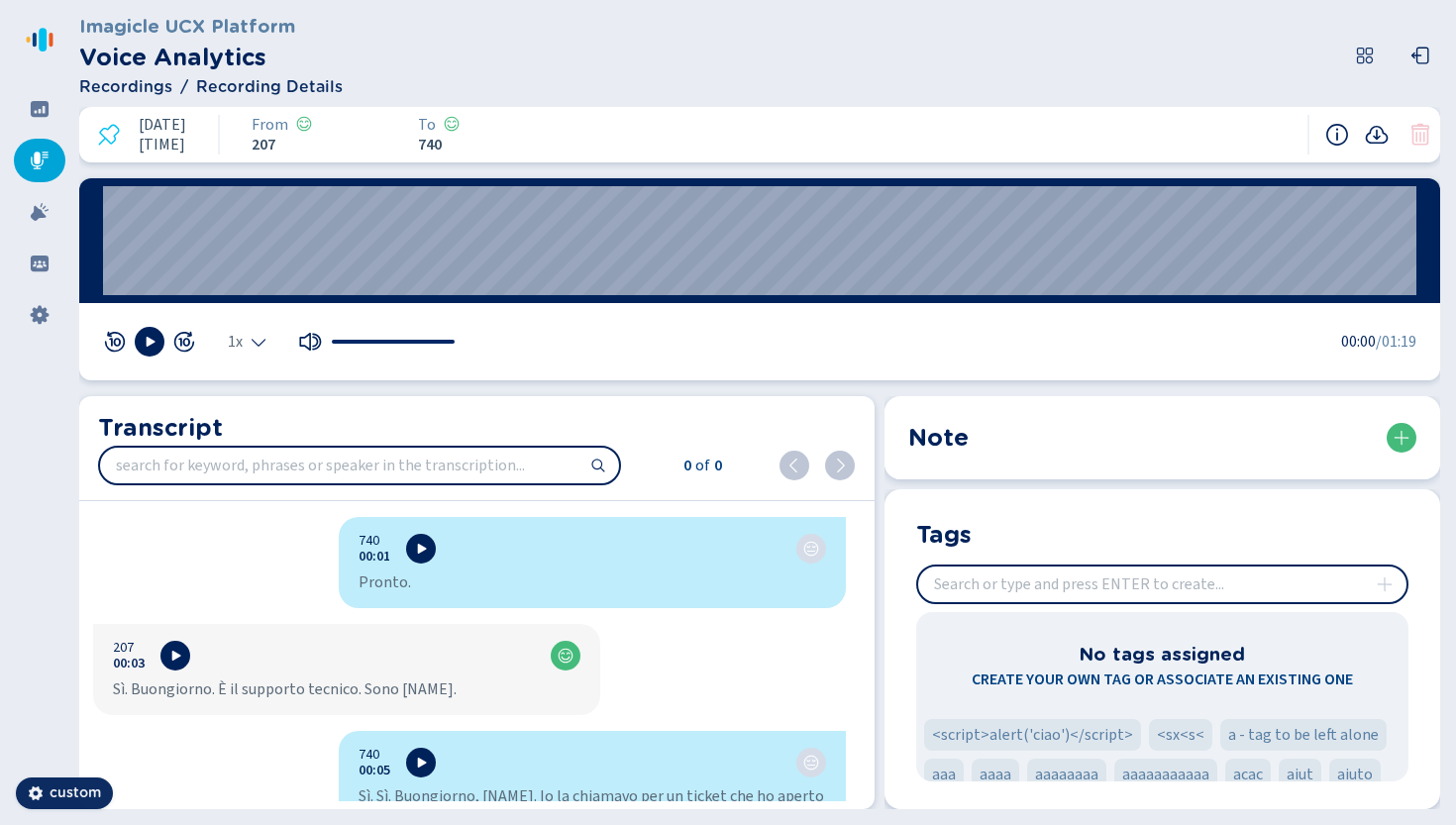 drag, startPoint x: 869, startPoint y: 399, endPoint x: 914, endPoint y: 400, distance: 45.01111 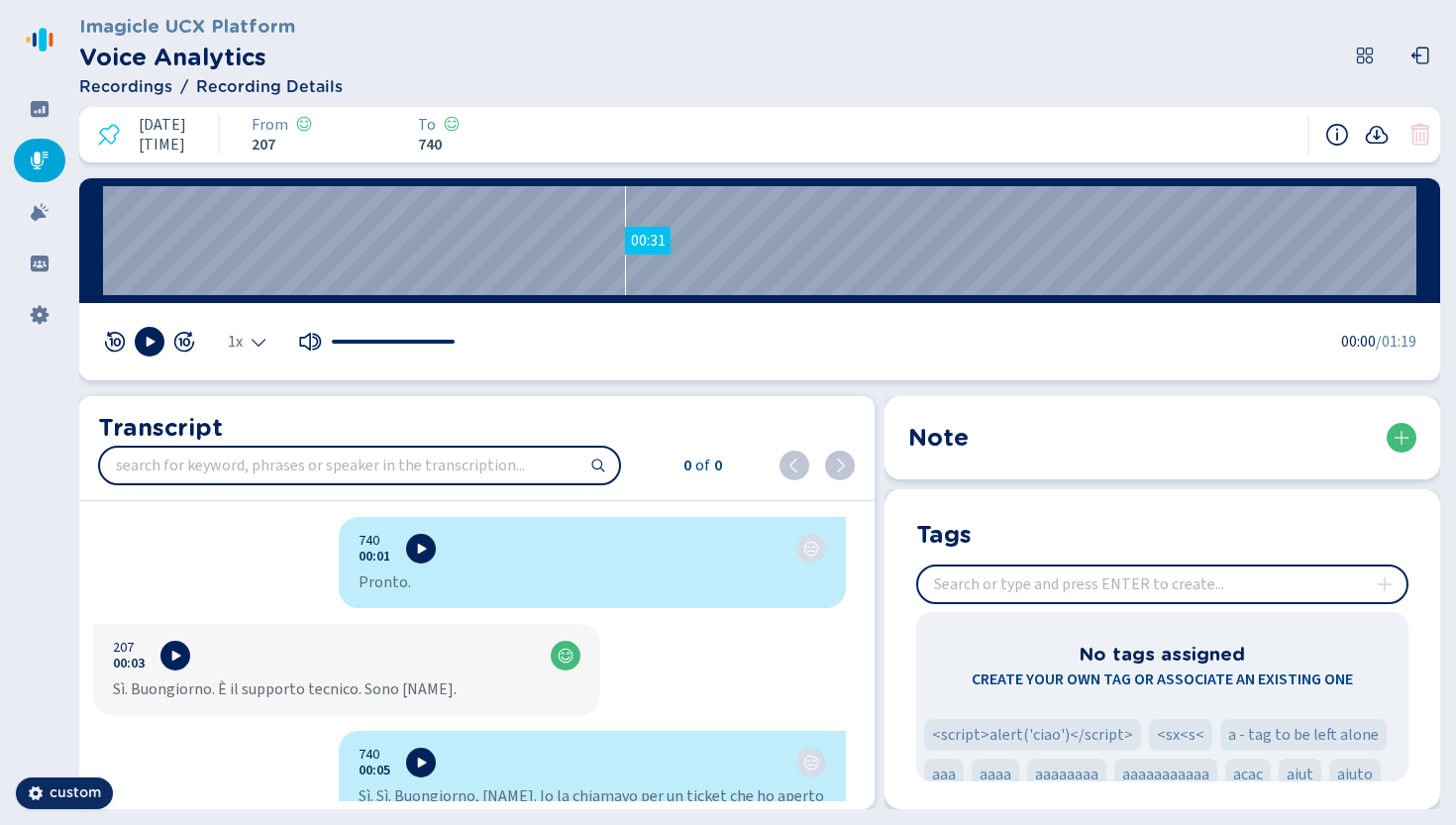 click on "00:31" at bounding box center [760, 241] 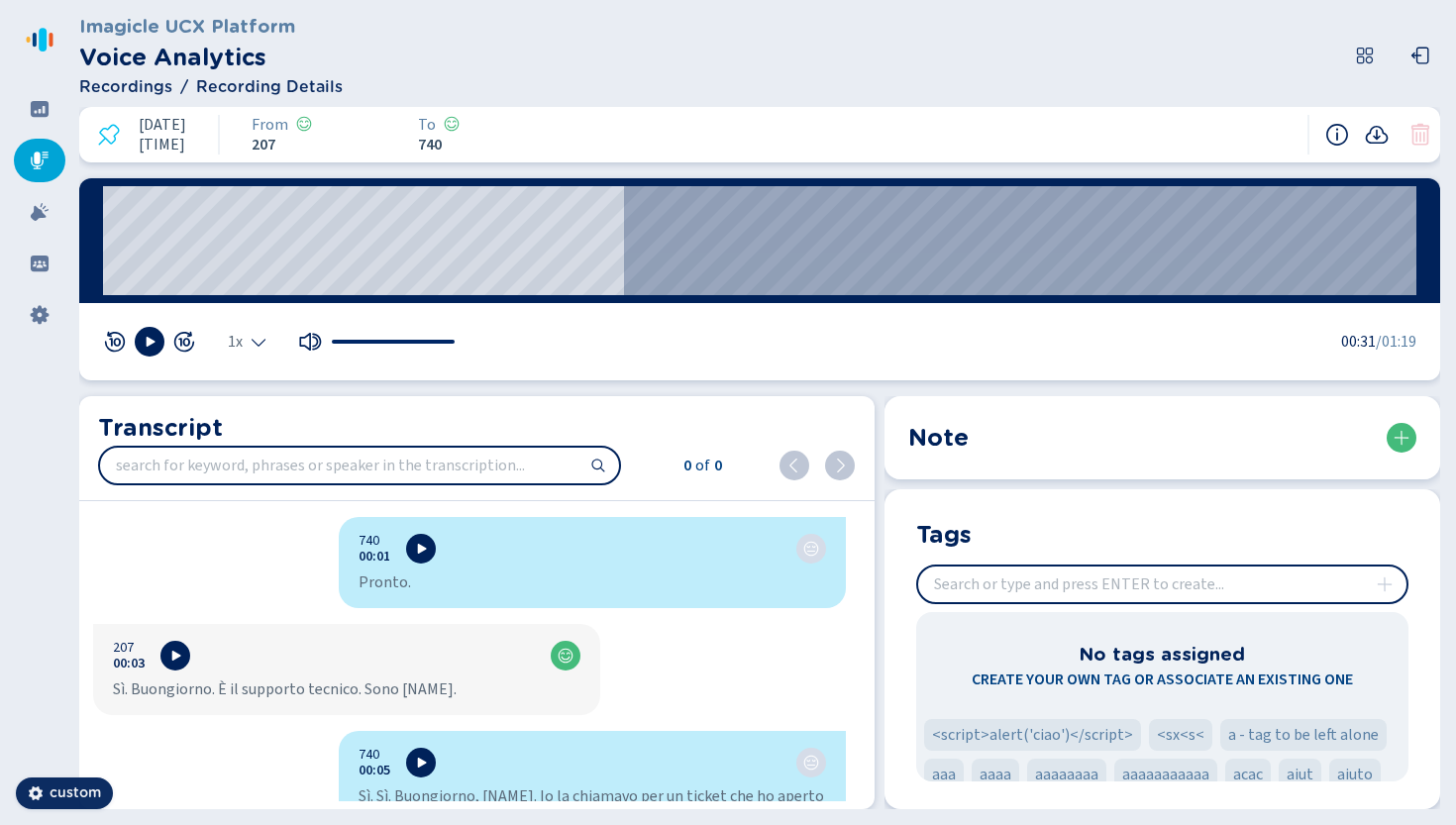 click on "[TIME] / [TIME]" at bounding box center [760, 342] 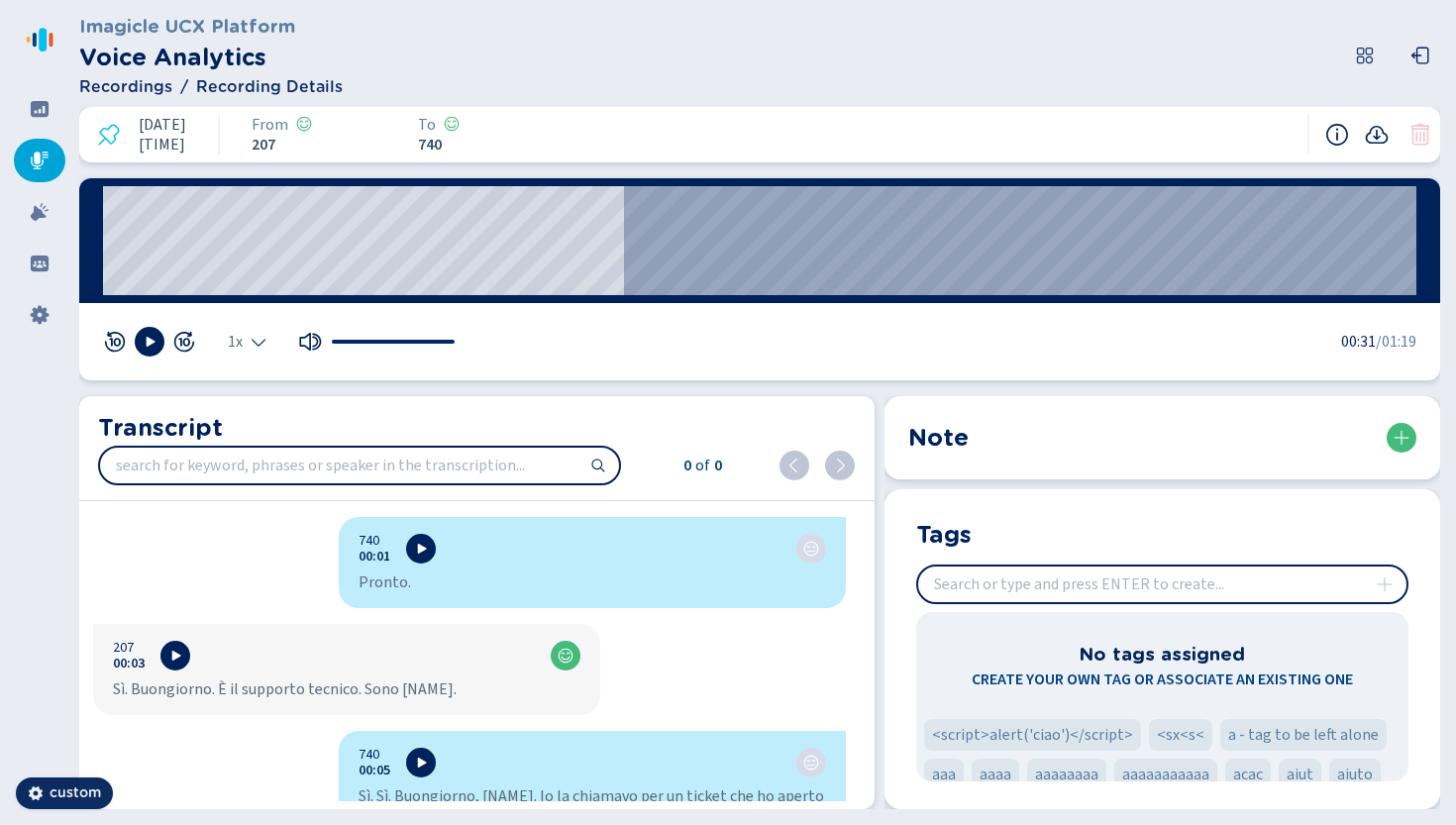 drag, startPoint x: 68, startPoint y: 203, endPoint x: 125, endPoint y: 92, distance: 124.779806 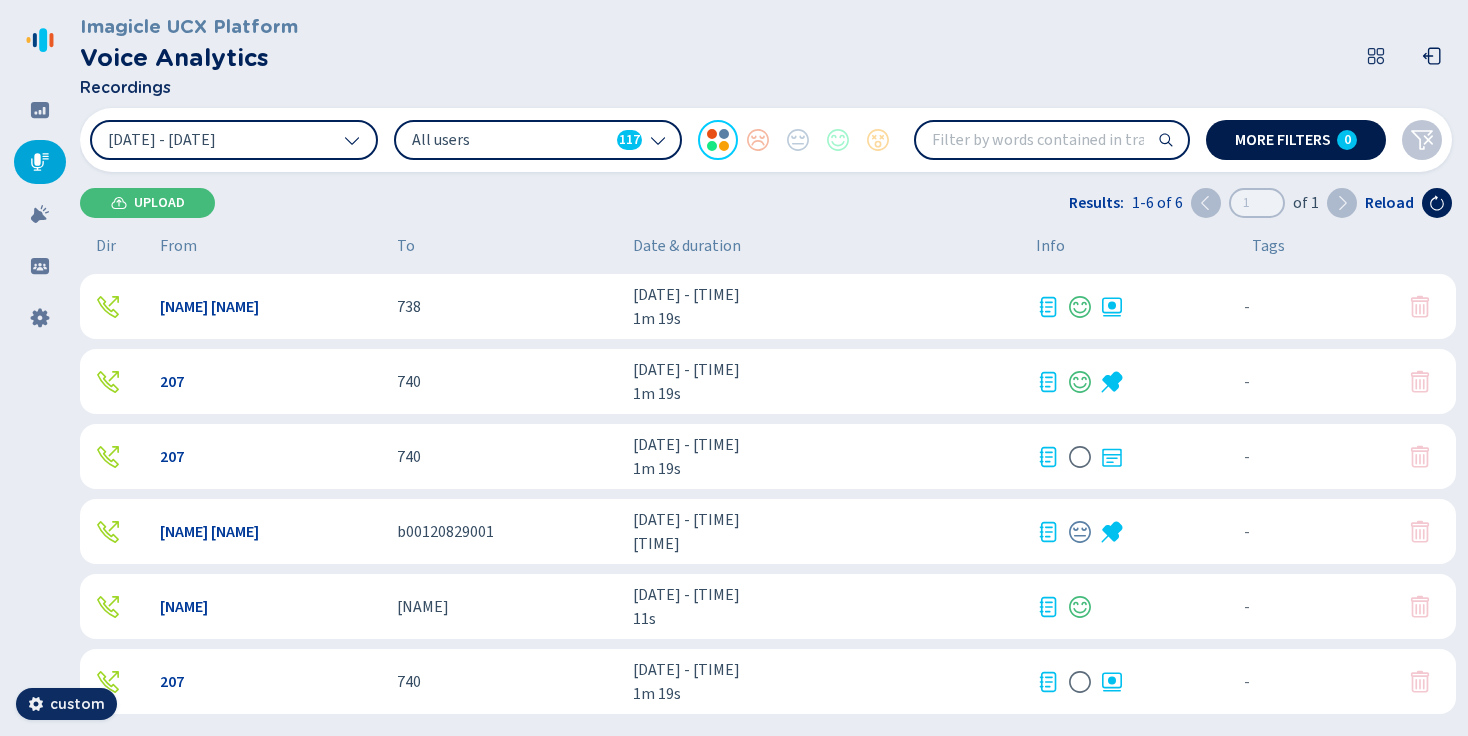 click on "More filters" at bounding box center (1283, 140) 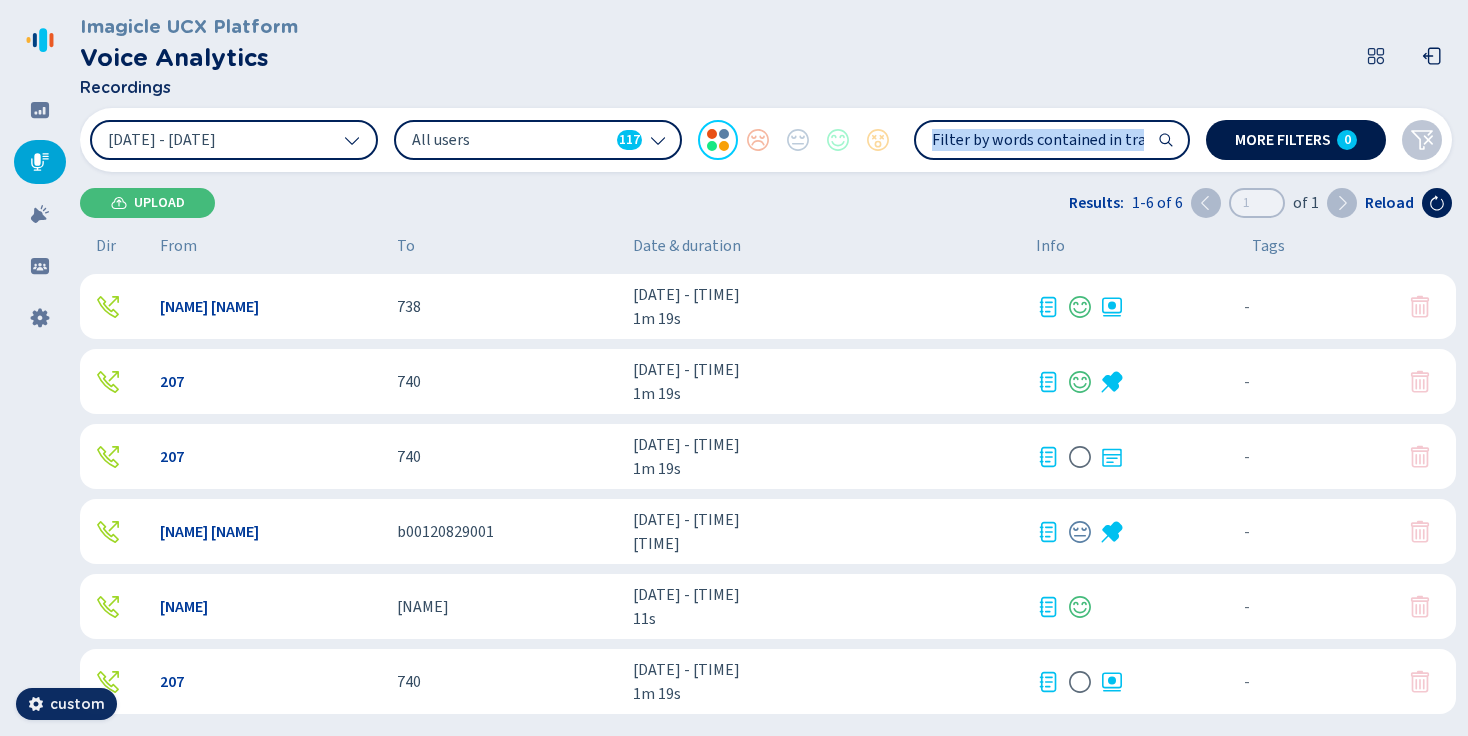 drag, startPoint x: 1462, startPoint y: 148, endPoint x: 1346, endPoint y: 137, distance: 116.520386 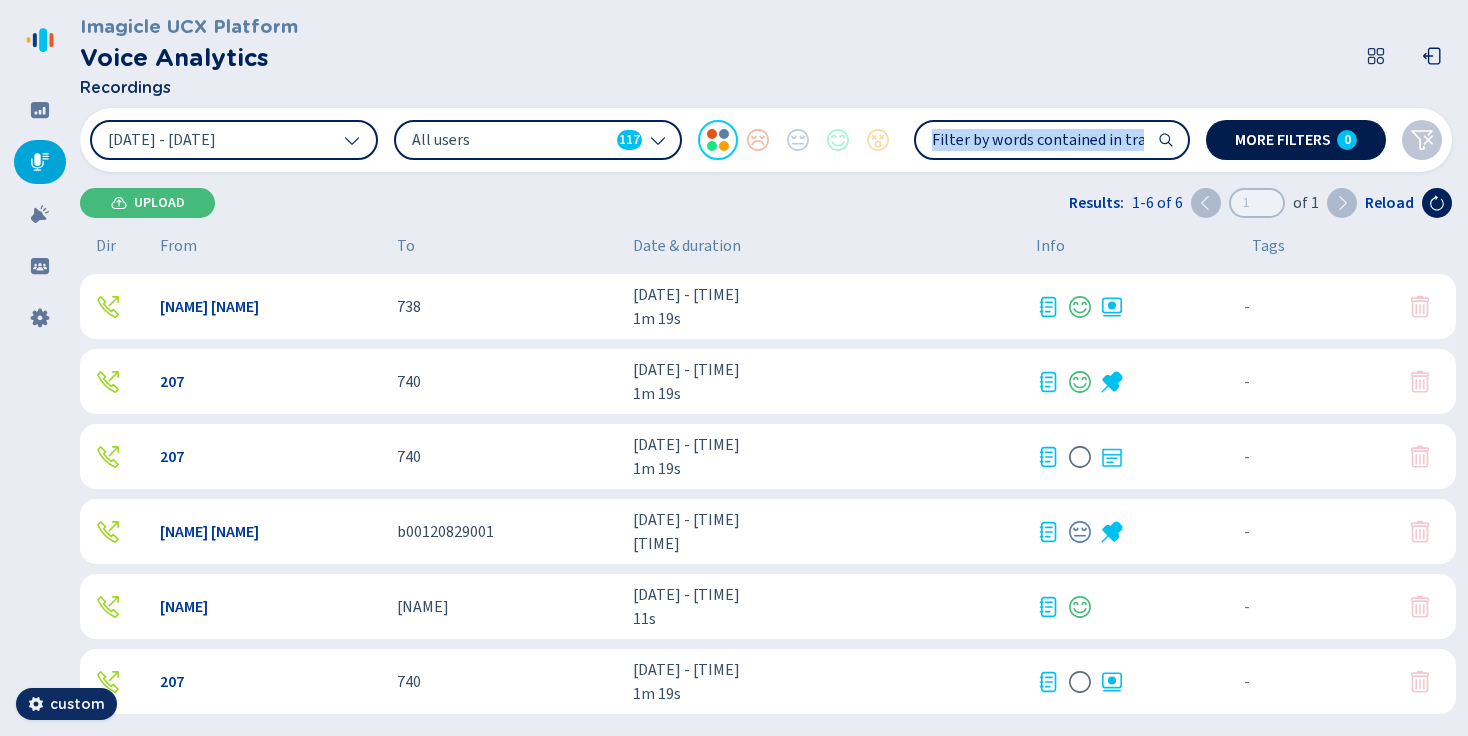 click on "0" at bounding box center (1347, 140) 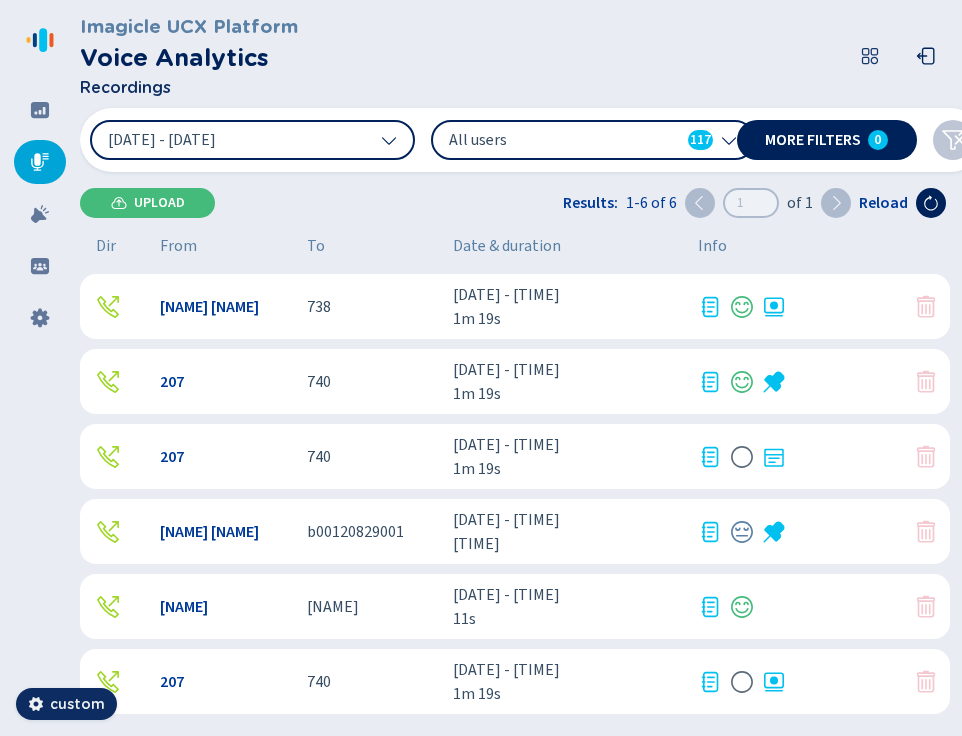 click on "738" at bounding box center (372, 307) 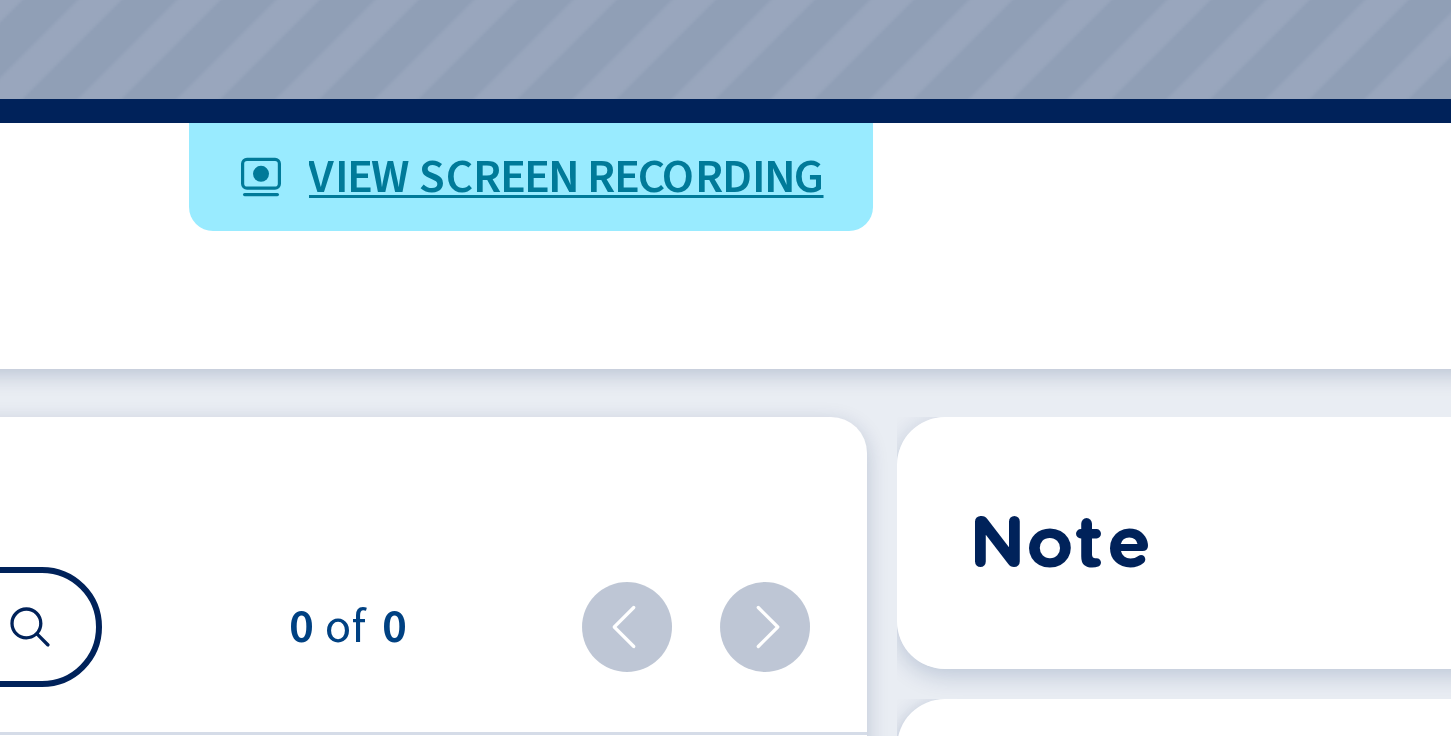 scroll, scrollTop: 796, scrollLeft: 1744, axis: both 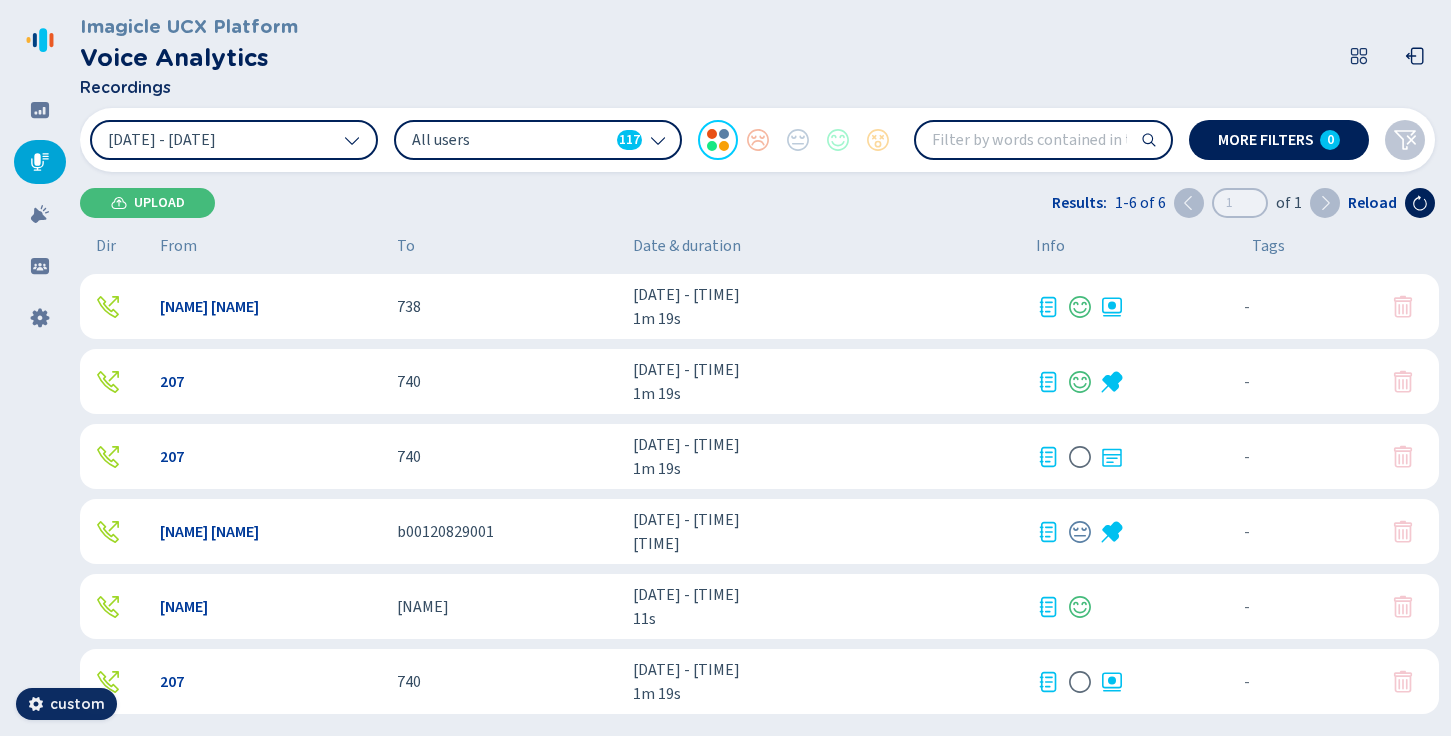 click at bounding box center [40, 368] 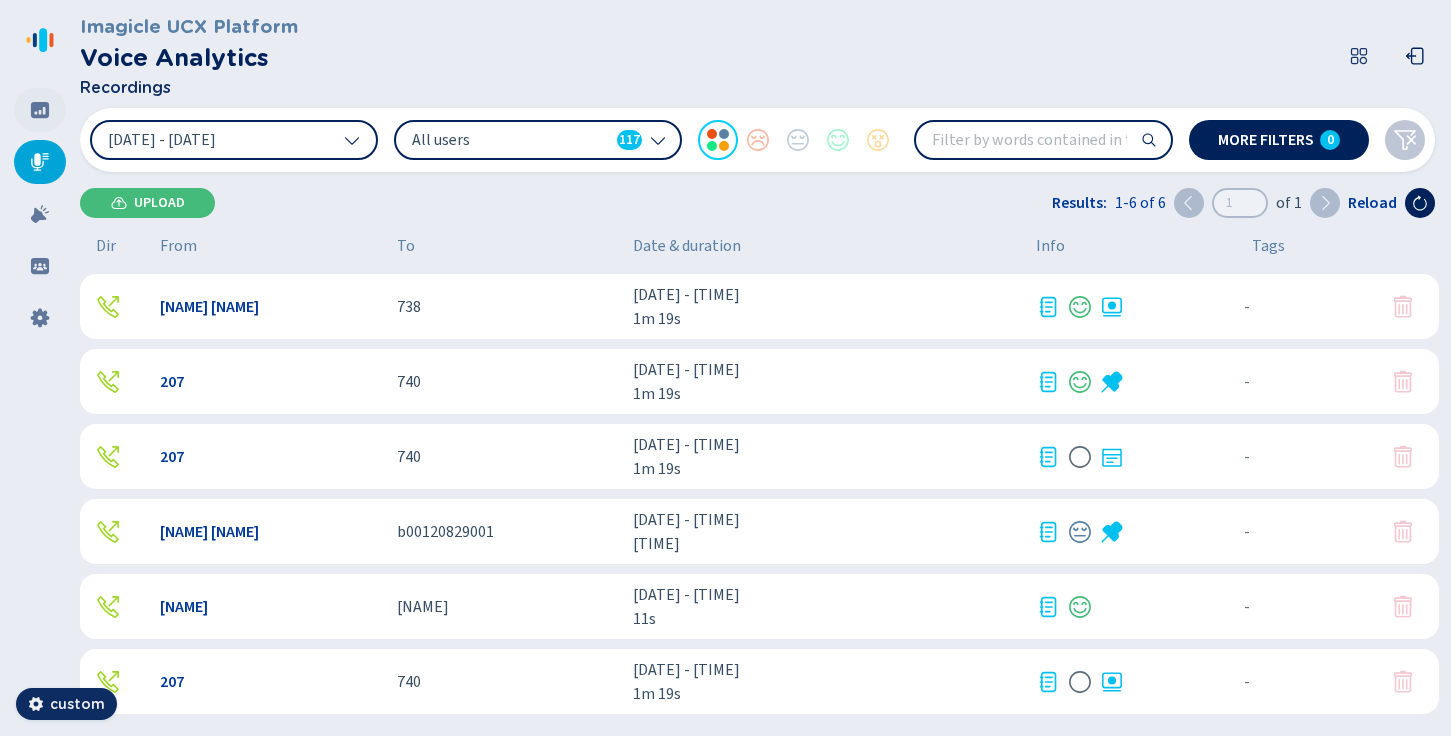 click 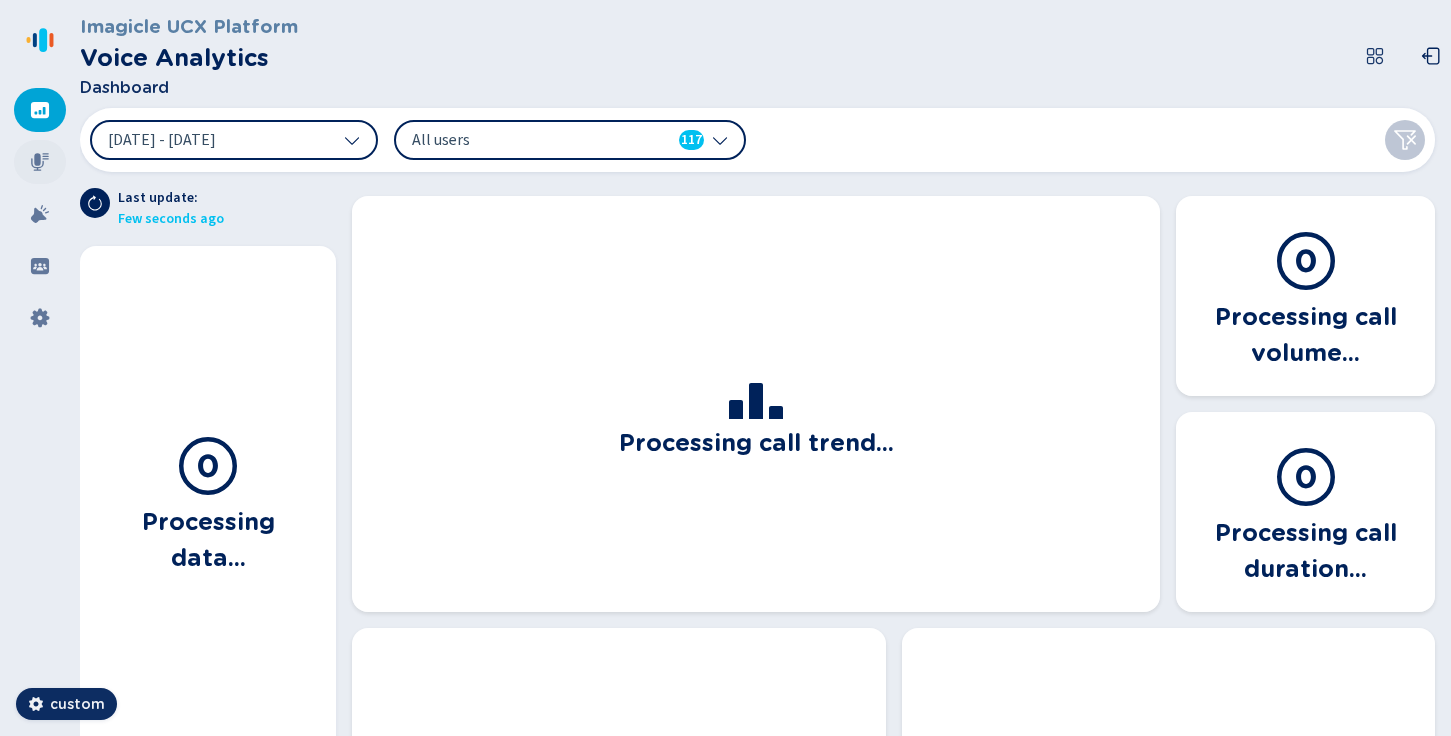click at bounding box center [40, 162] 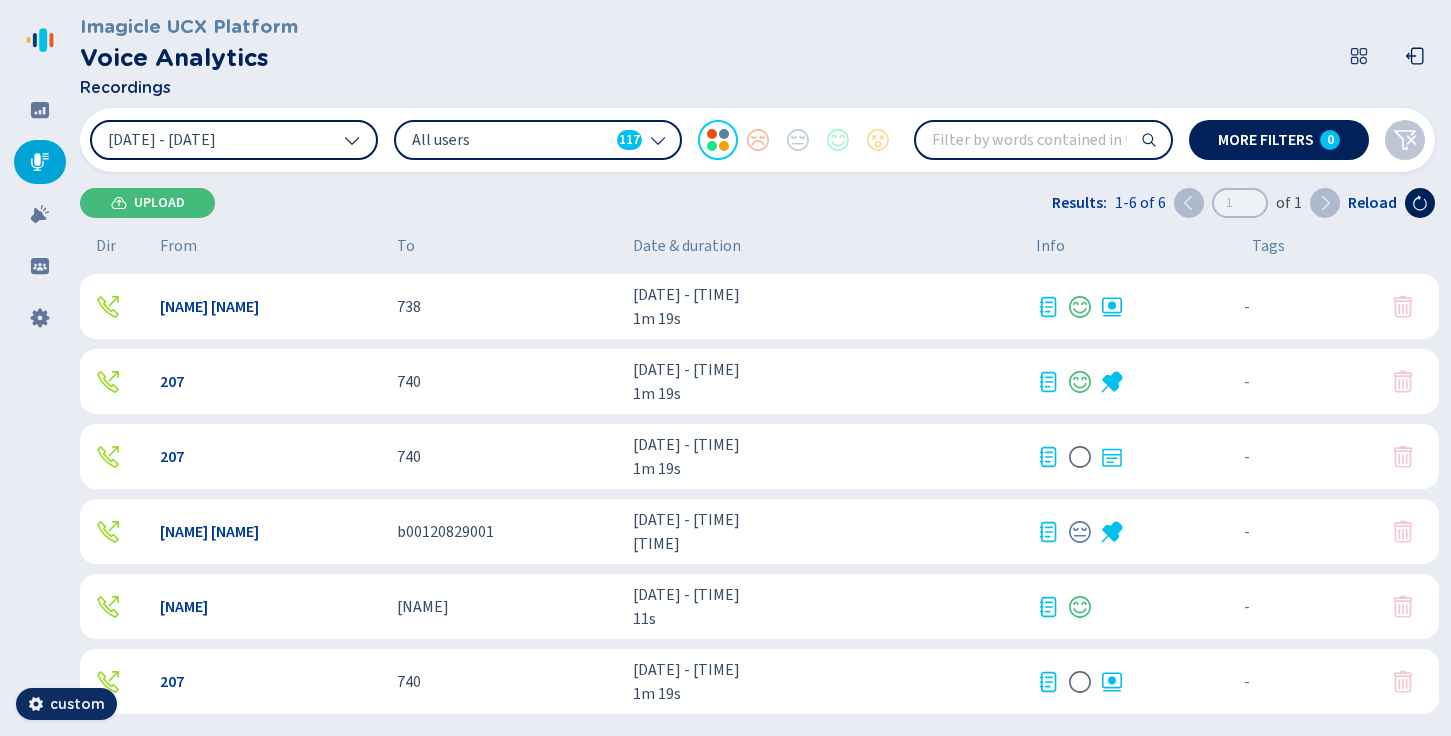 click on "[DATE] - [DATE]" at bounding box center (234, 140) 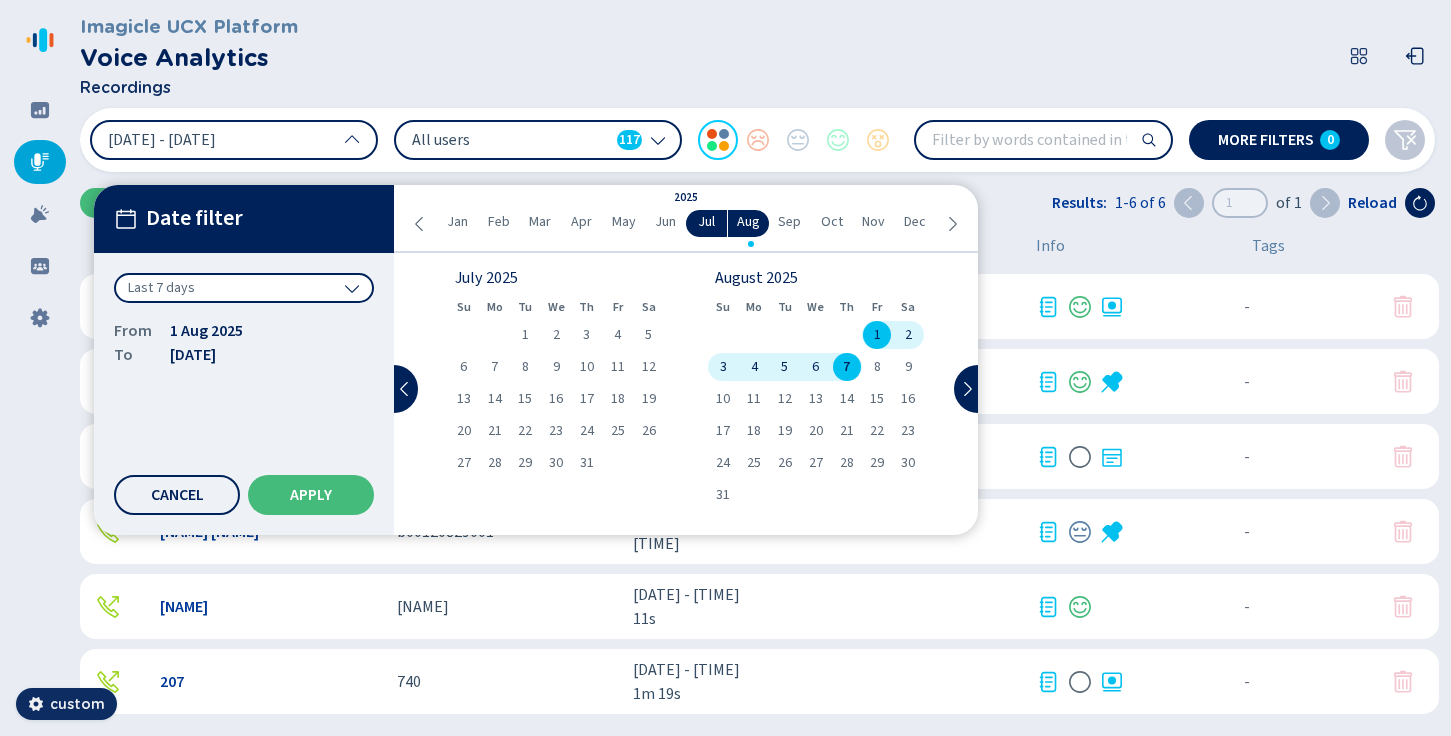 click on "Imagicle UCX Platform Voice Analytics Recordings" at bounding box center (757, 56) 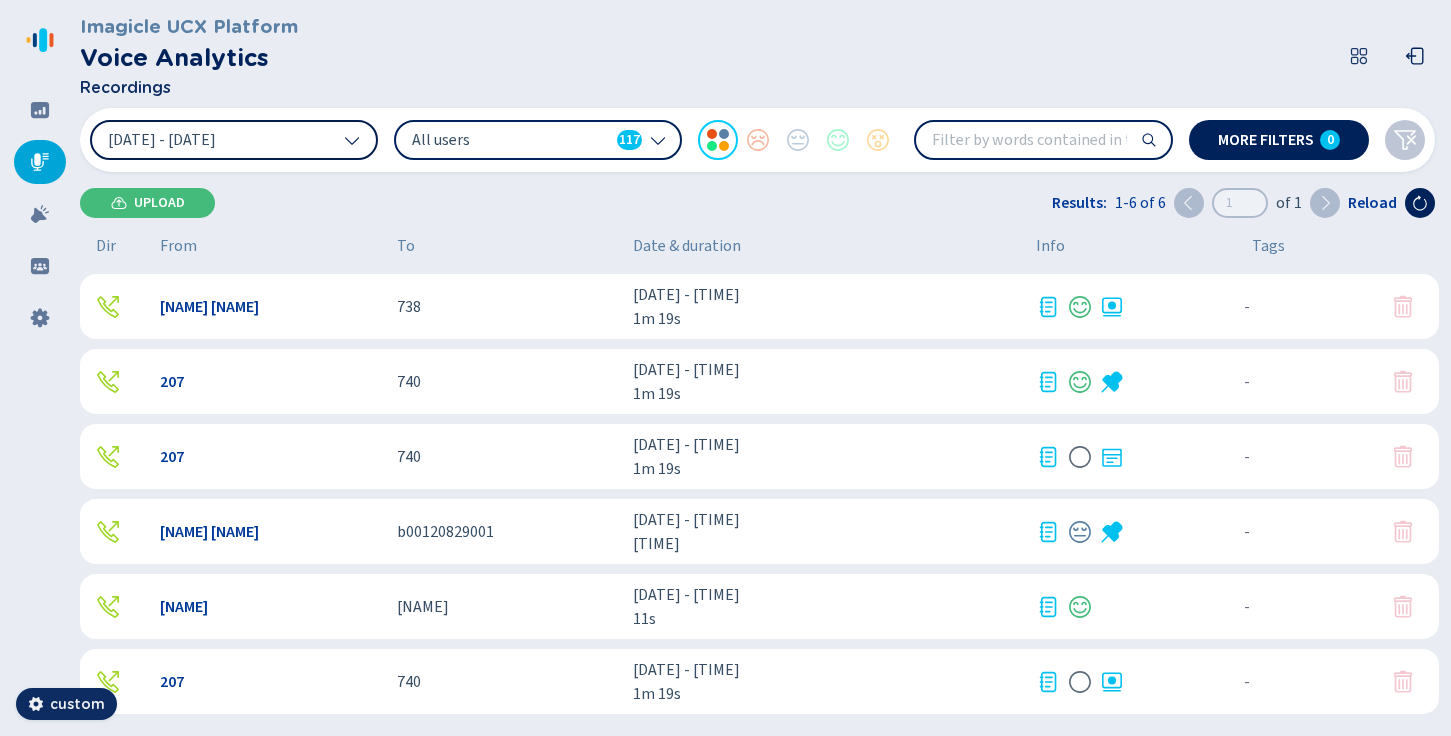 click on "[DATE] - [DATE]" at bounding box center (234, 140) 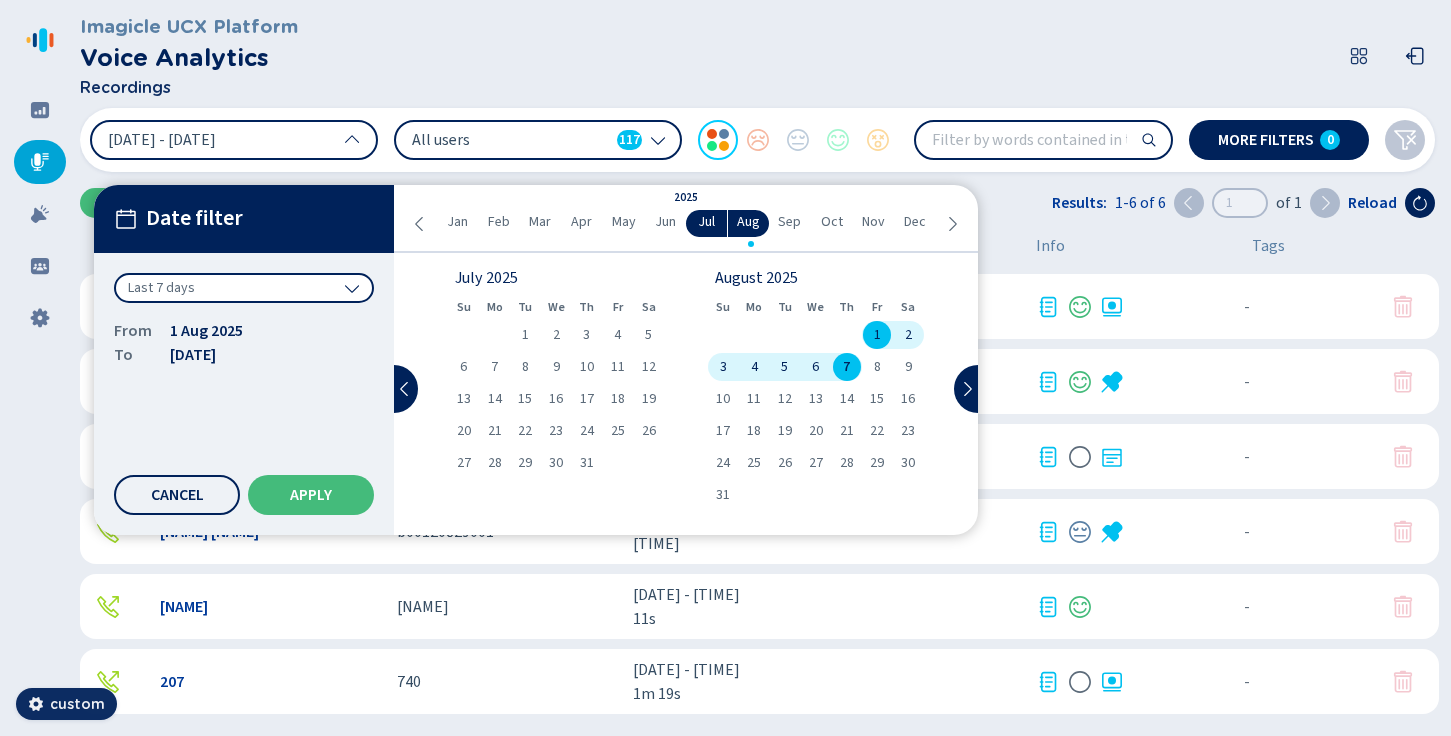 click on "Last 7 days" at bounding box center [244, 288] 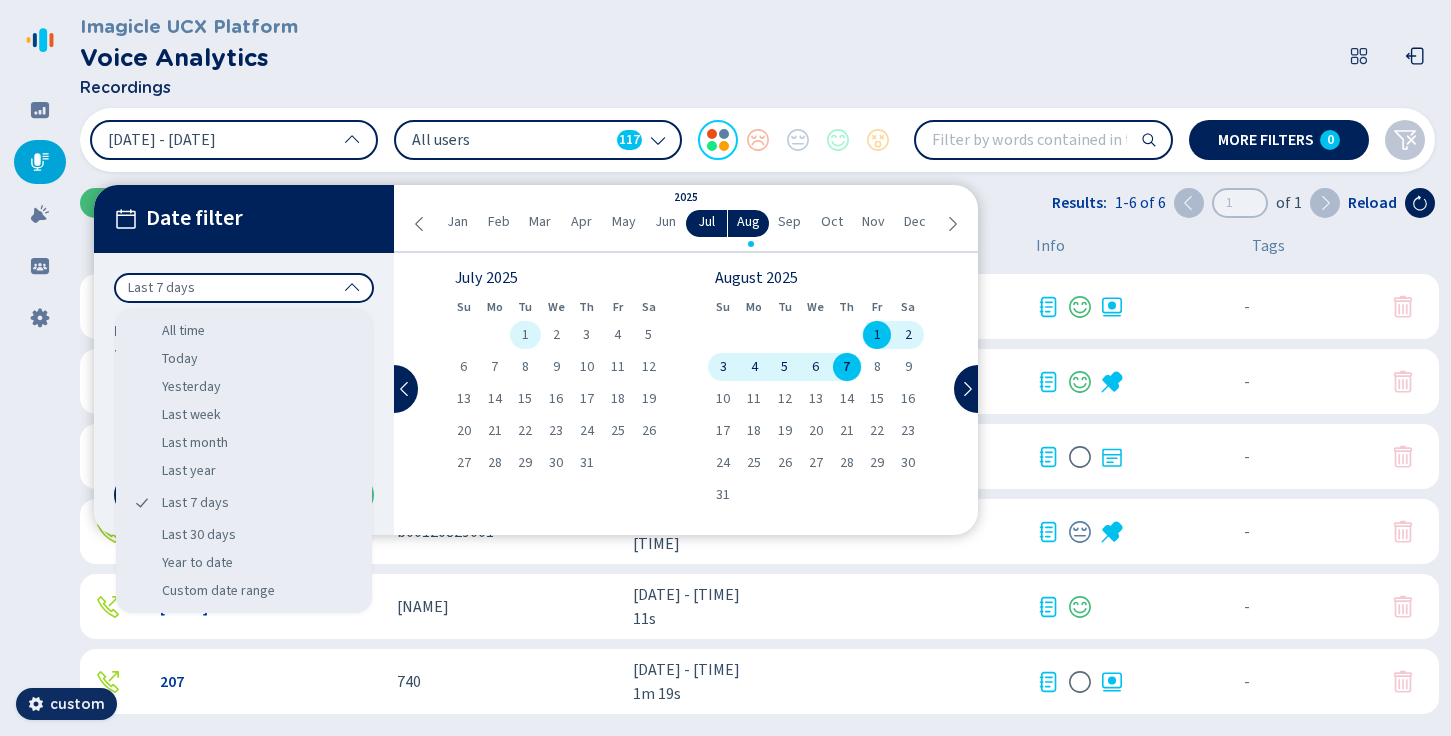 drag, startPoint x: 179, startPoint y: 482, endPoint x: 511, endPoint y: 333, distance: 363.90247 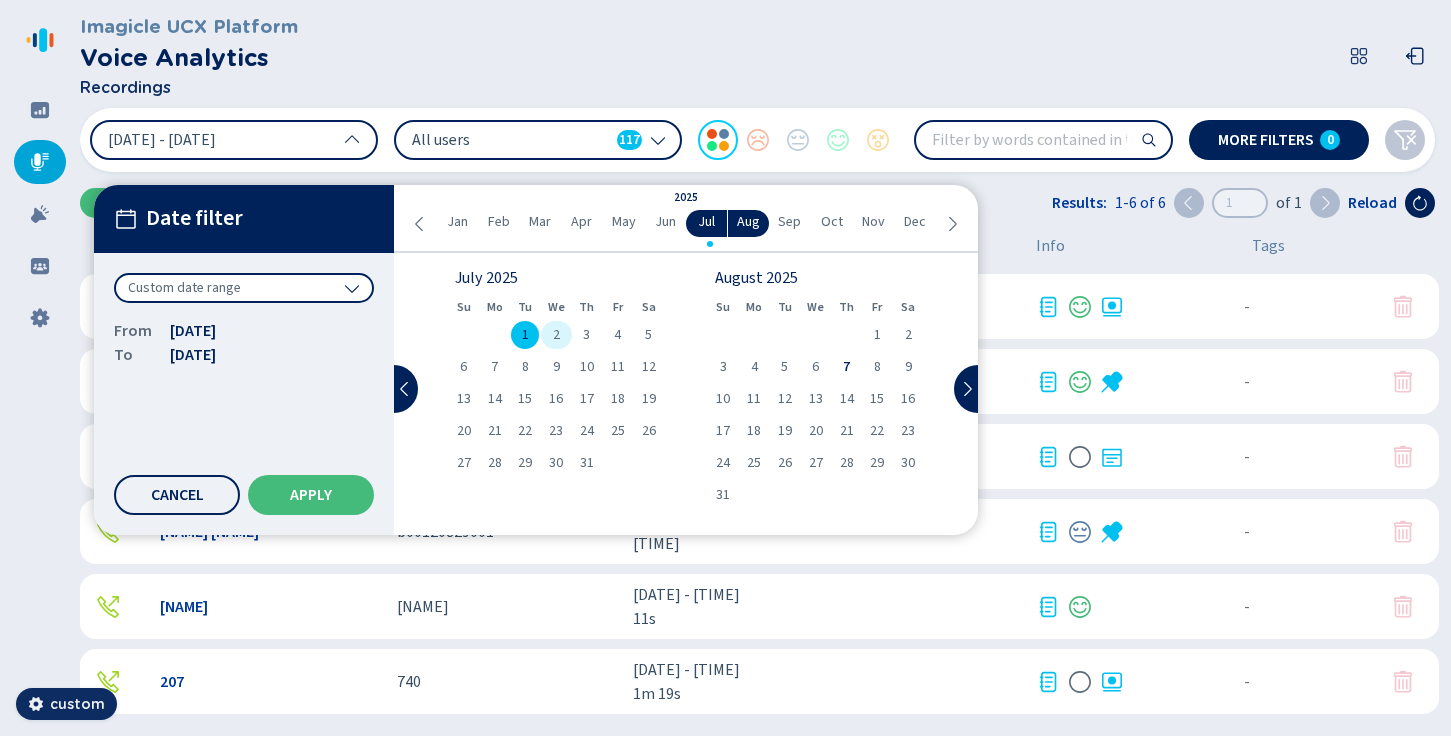 click on "2" at bounding box center (556, 335) 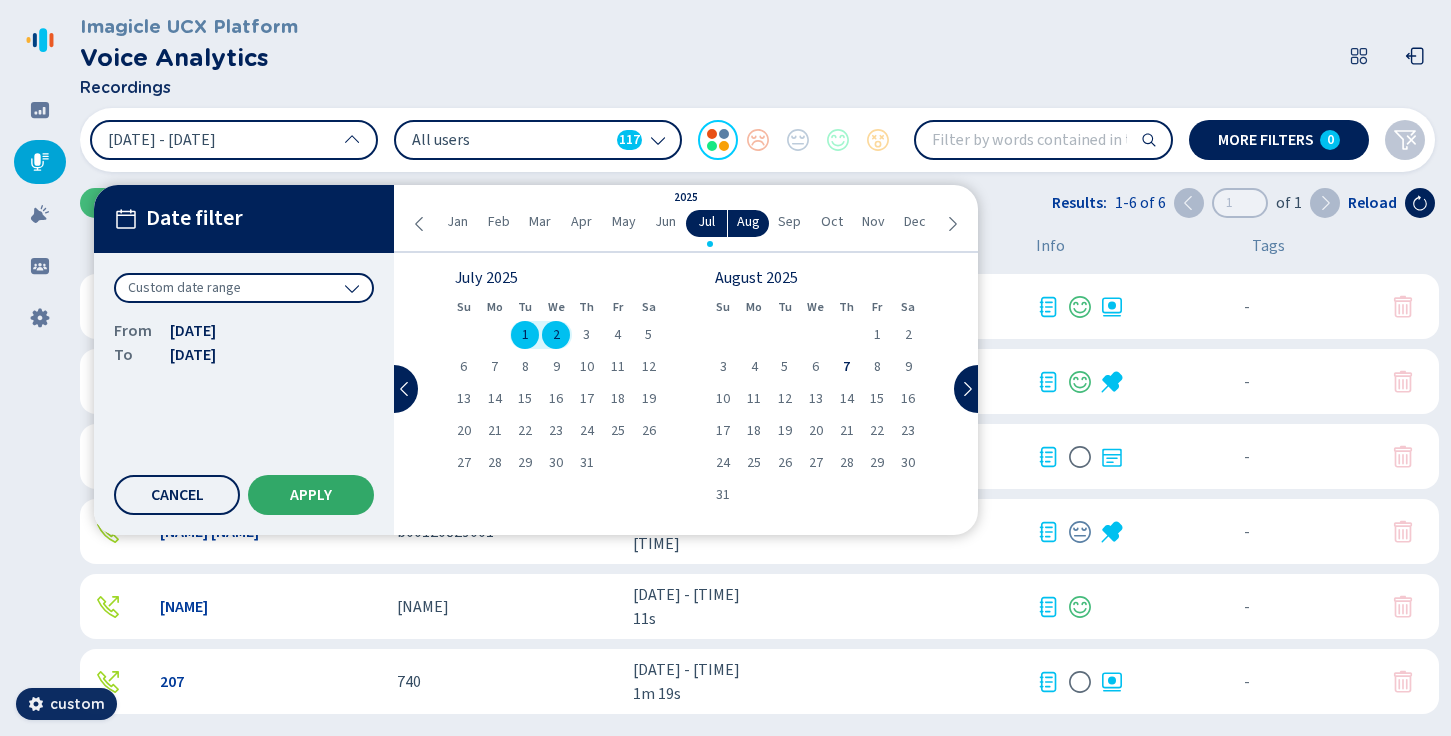 click on "Apply" at bounding box center (311, 495) 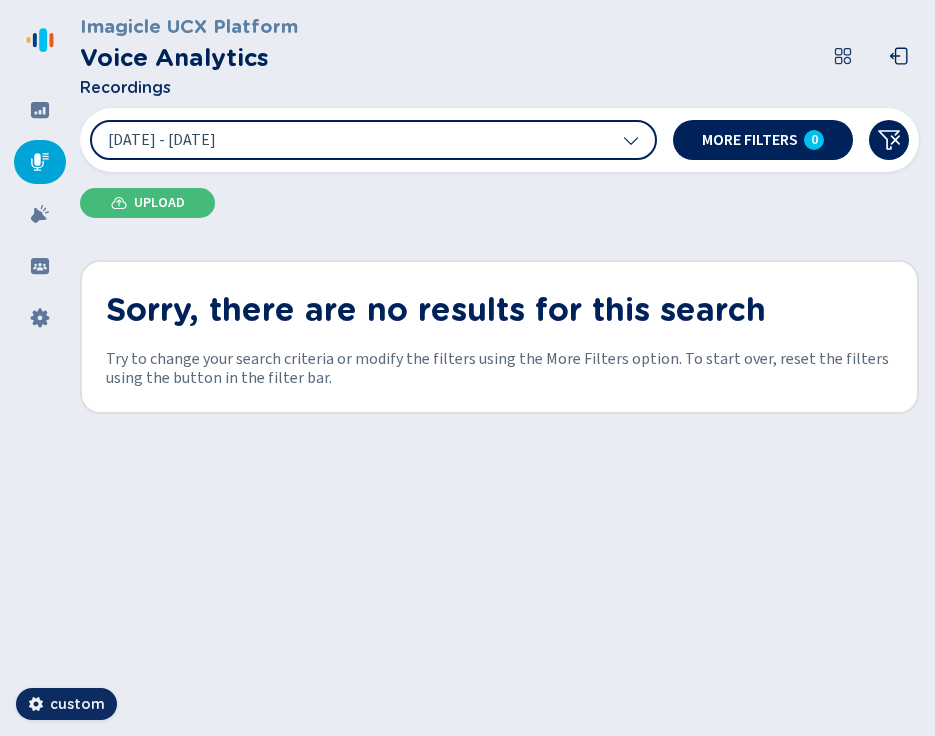 drag, startPoint x: 722, startPoint y: 466, endPoint x: 934, endPoint y: 176, distance: 359.22696 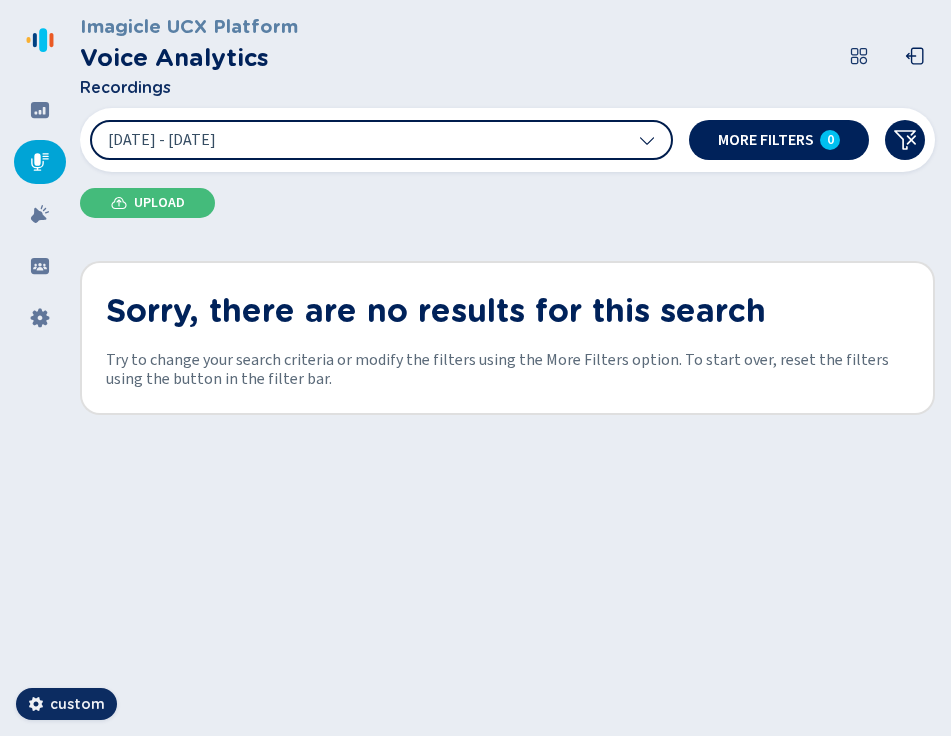 click on "[DATE] - [DATE]" at bounding box center (381, 140) 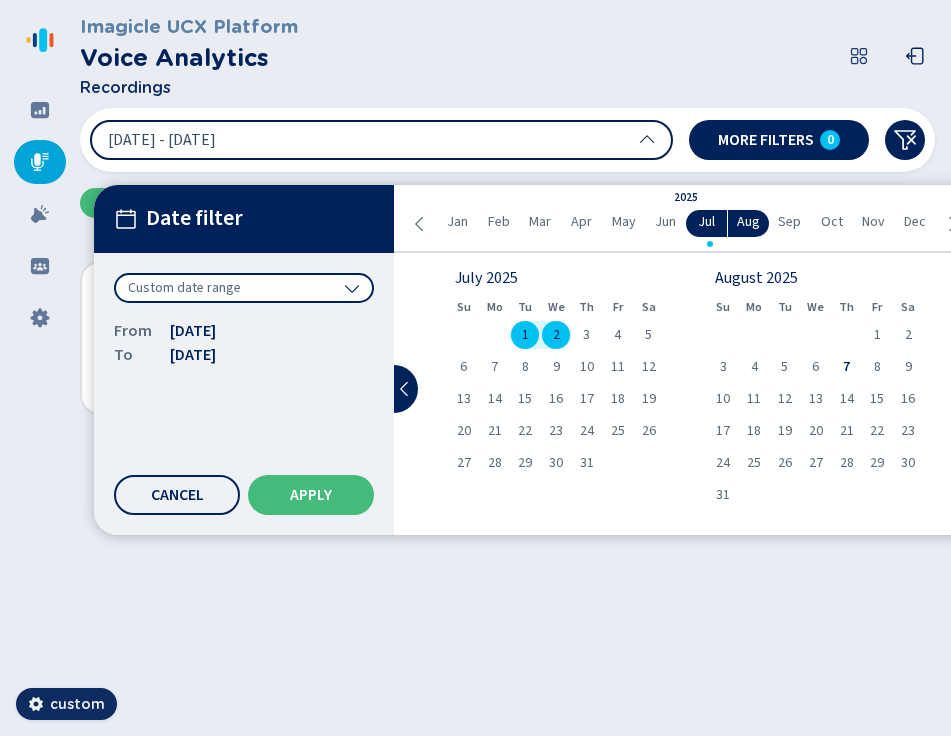 click on "[DATE] - [DATE]" at bounding box center (381, 140) 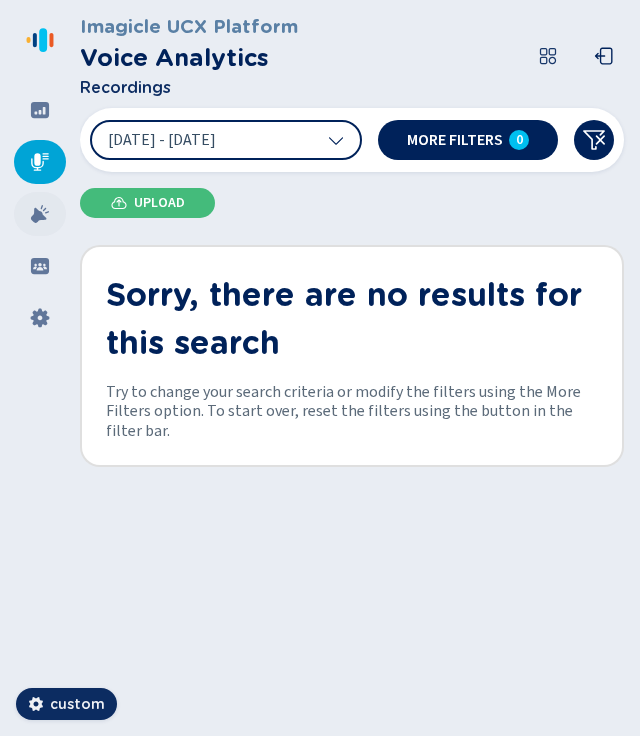 click 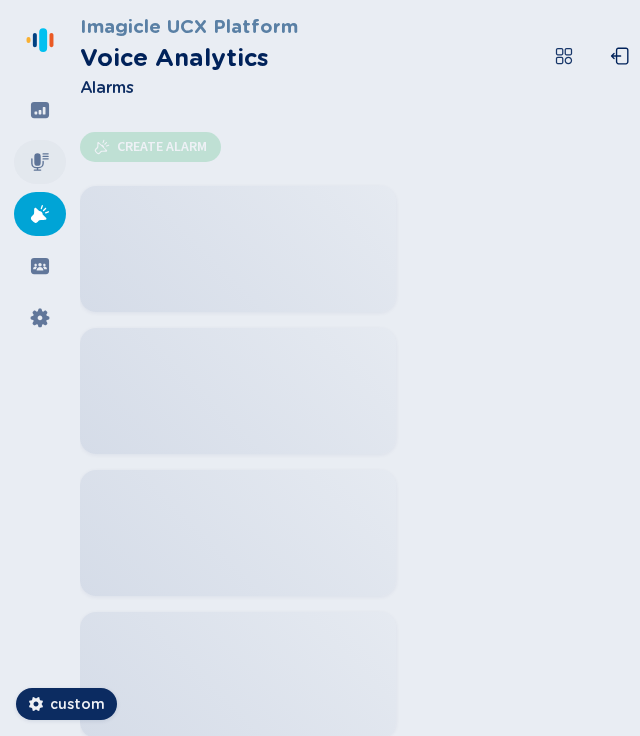 click at bounding box center (40, 162) 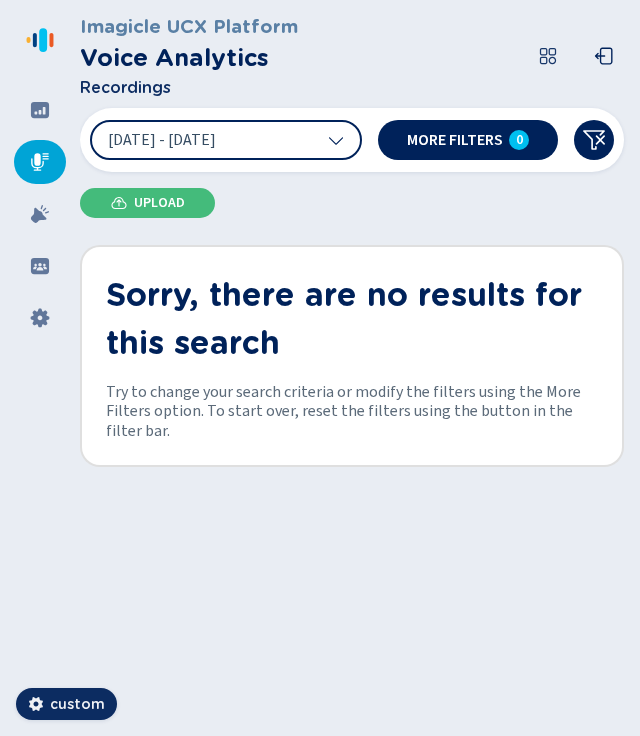 click 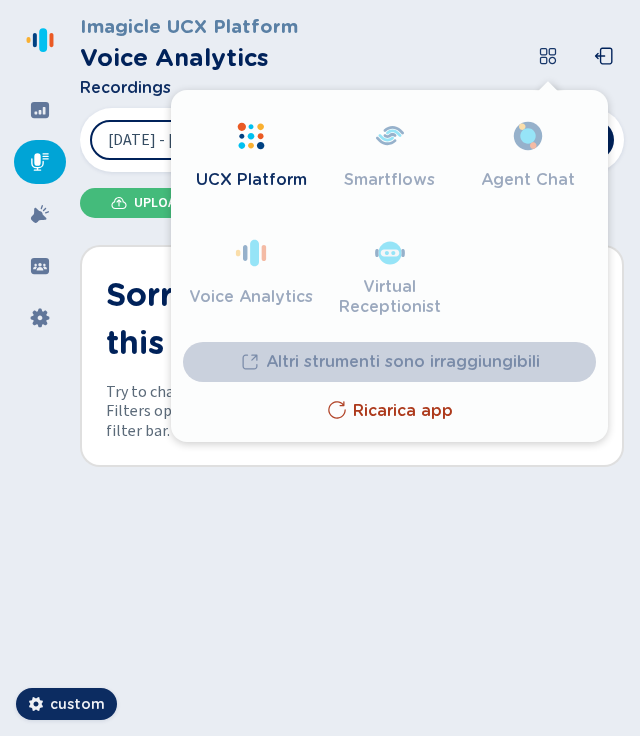 click on "Ricarica app" 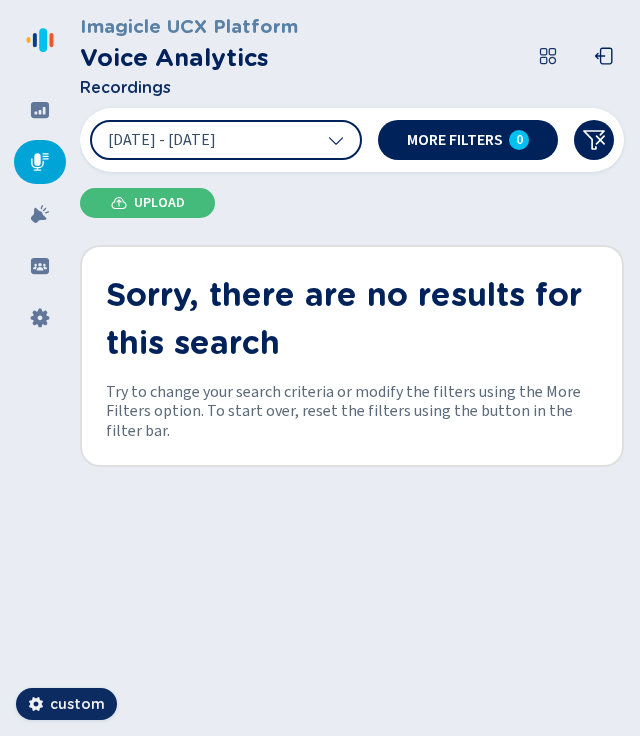 click 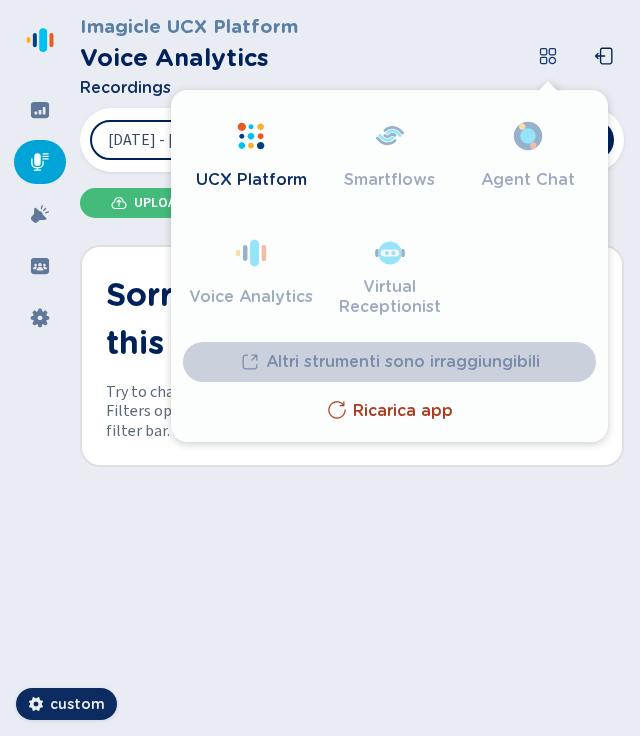 click on "Imagicle UCX Platform Voice Analytics Recordings" at bounding box center (352, 56) 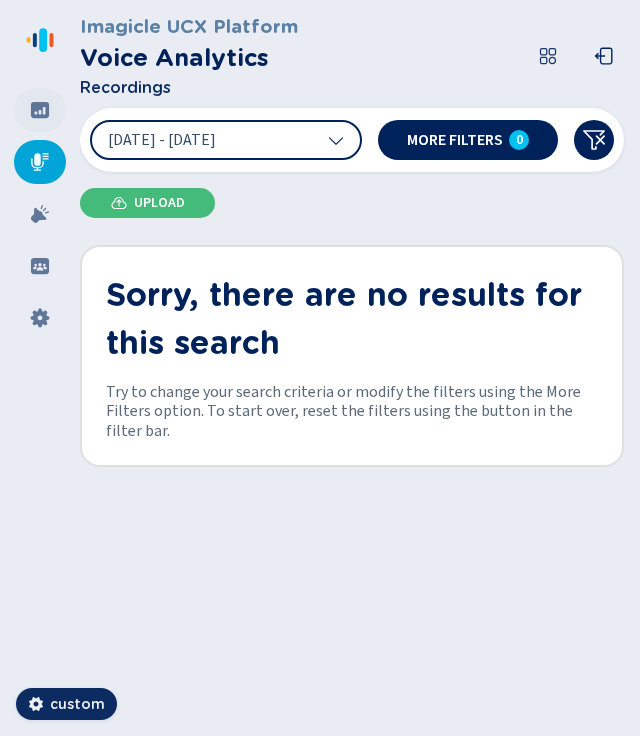click 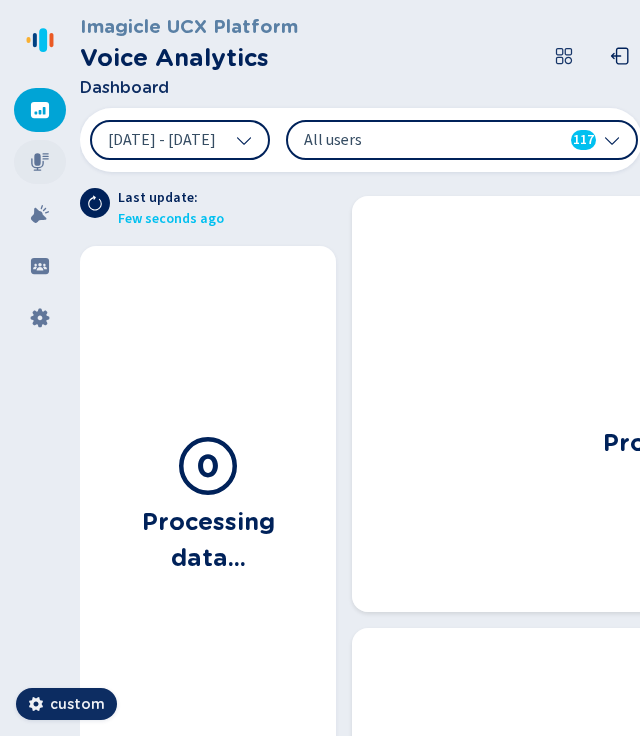 click at bounding box center [40, 162] 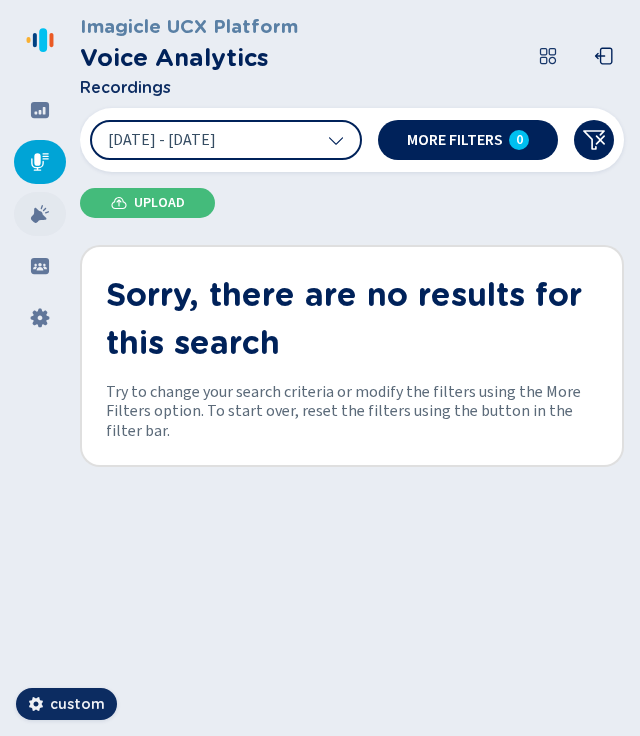click 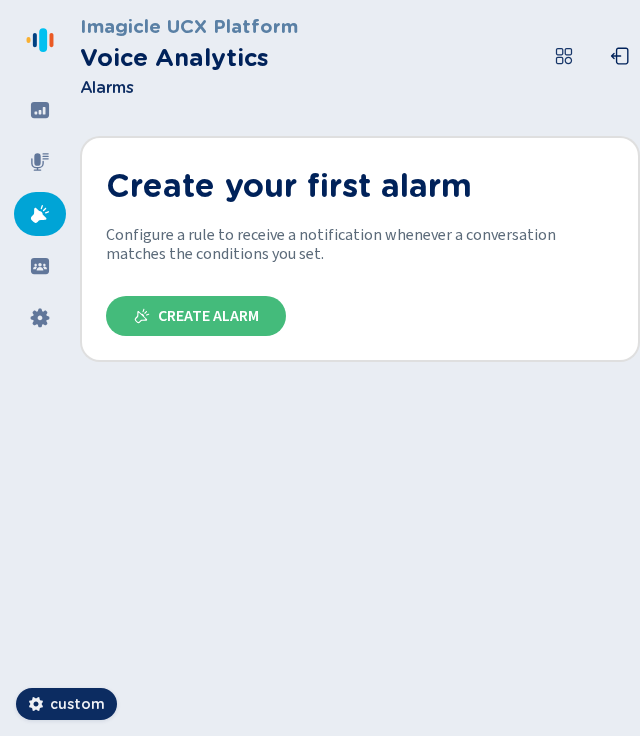 click on "Create your first alarm" at bounding box center (360, 186) 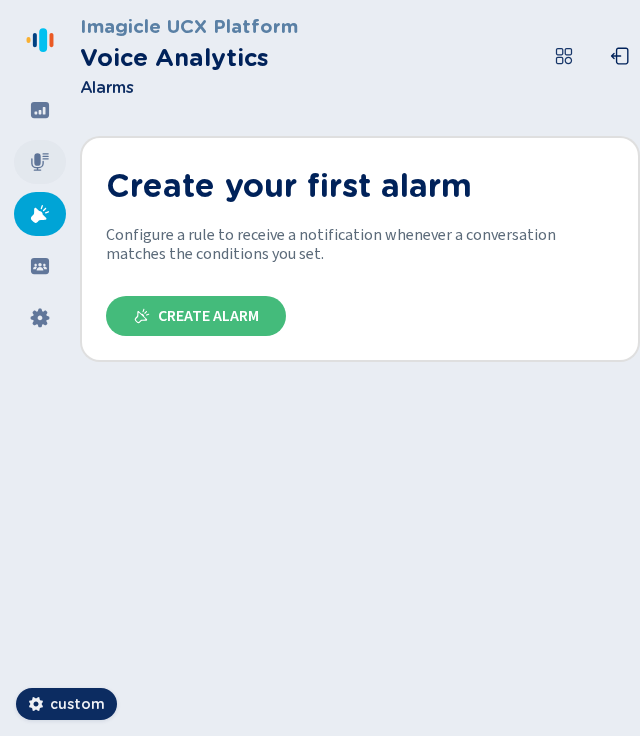 click 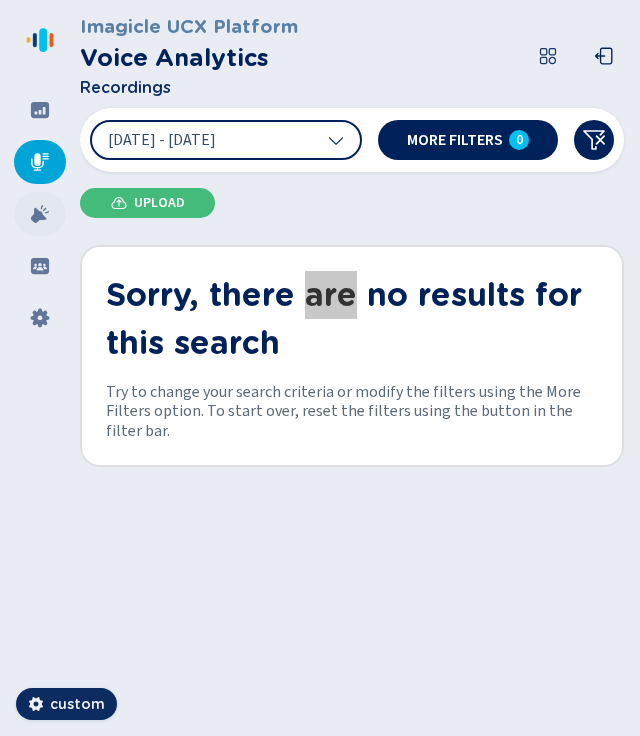 drag, startPoint x: 326, startPoint y: 301, endPoint x: 37, endPoint y: 219, distance: 300.40805 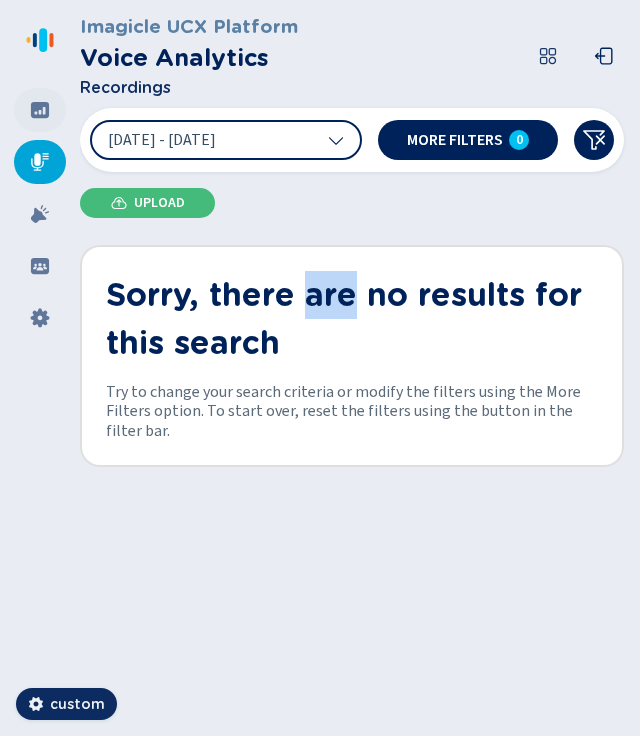 click 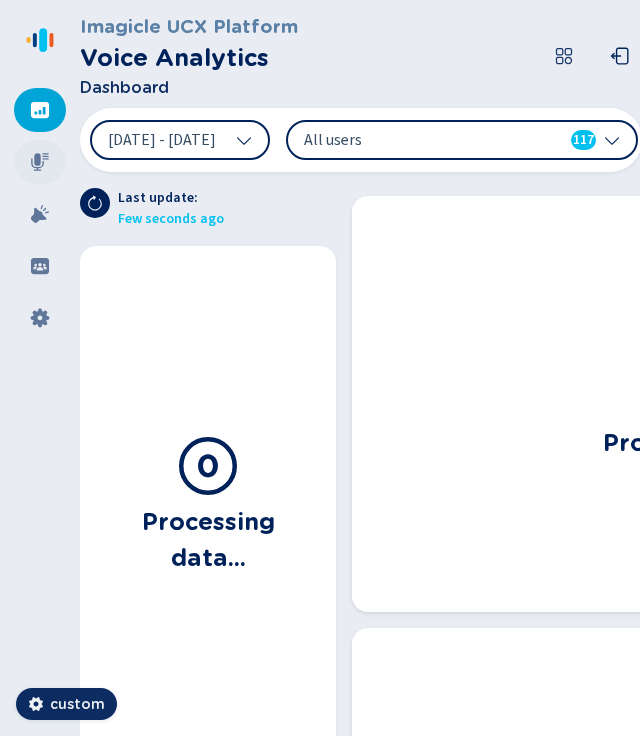click at bounding box center (40, 162) 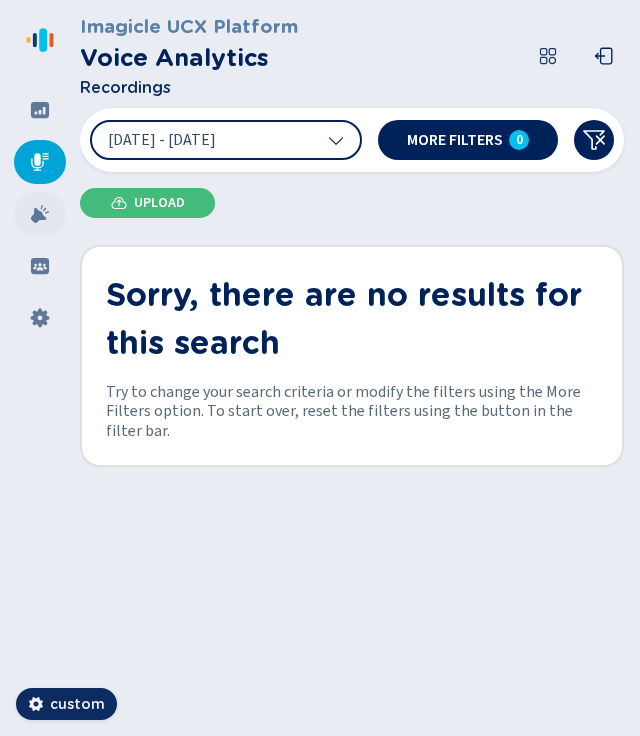 click 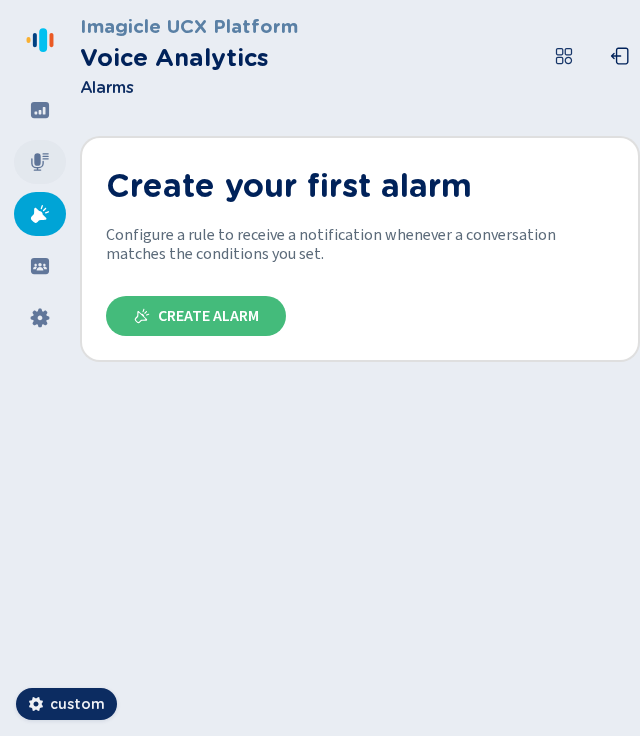 click at bounding box center (40, 162) 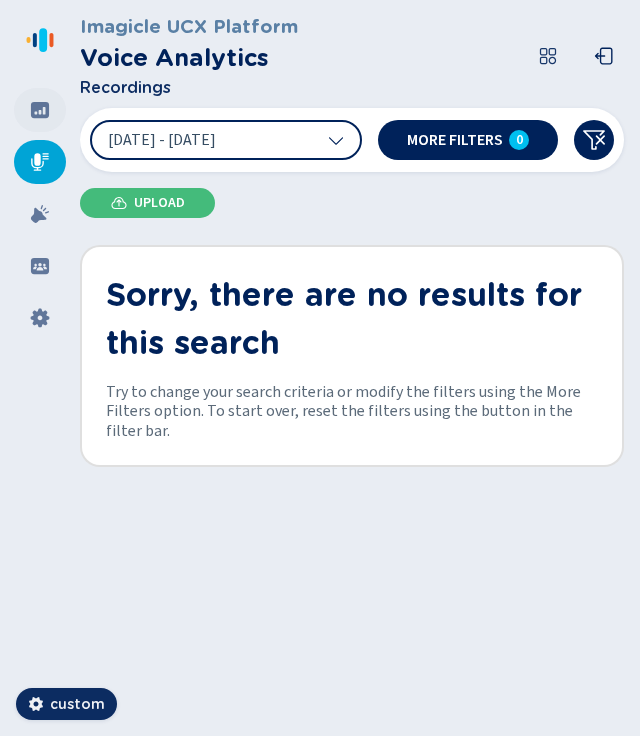 click 